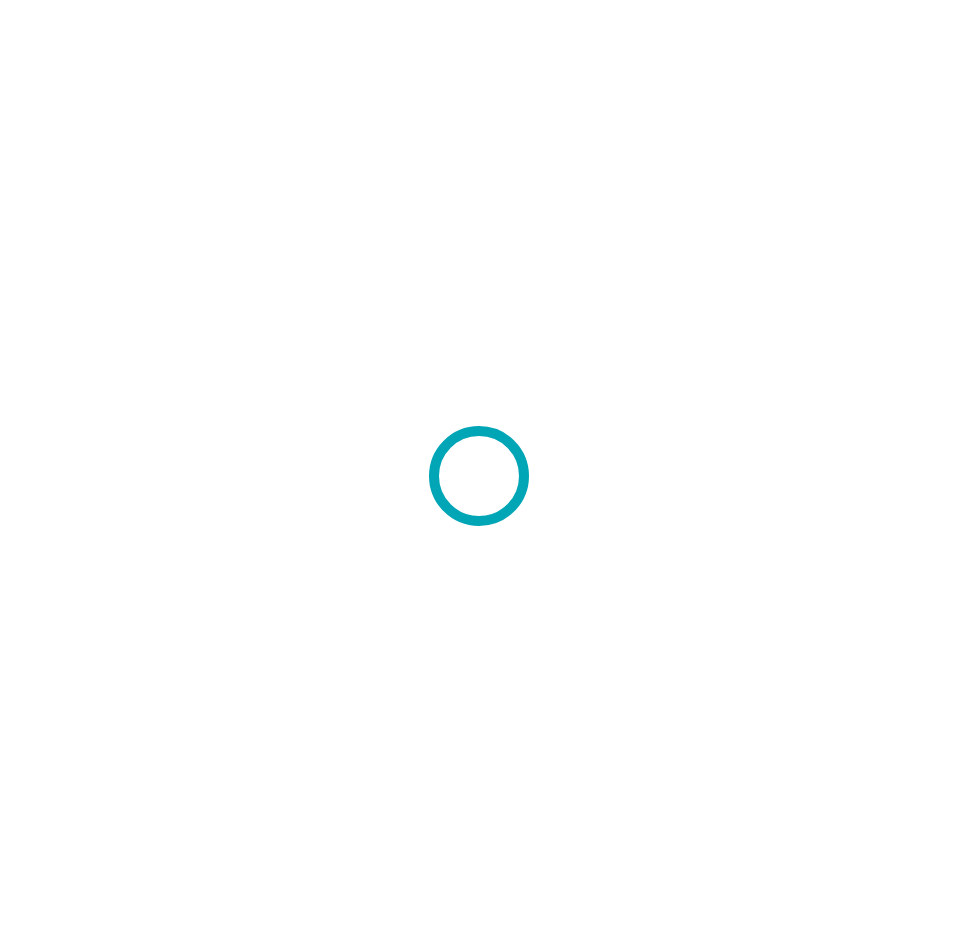 scroll, scrollTop: 0, scrollLeft: 0, axis: both 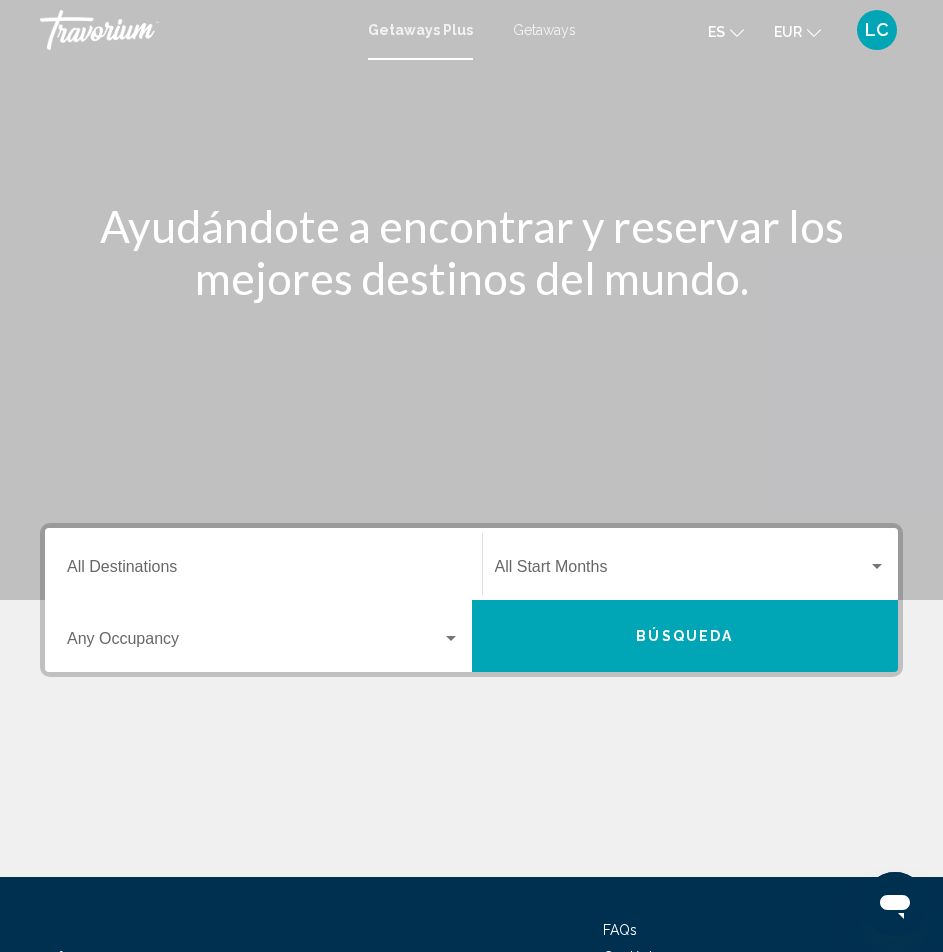 click on "Destination All Destinations" at bounding box center (263, 571) 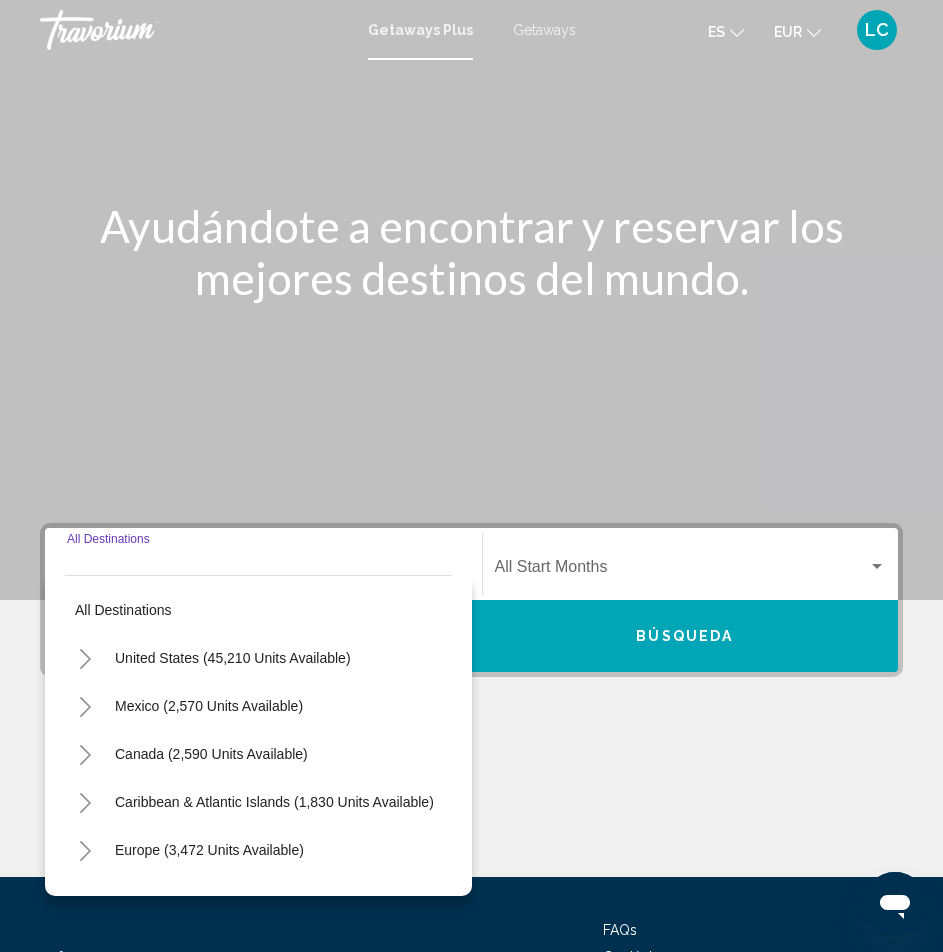 scroll, scrollTop: 170, scrollLeft: 0, axis: vertical 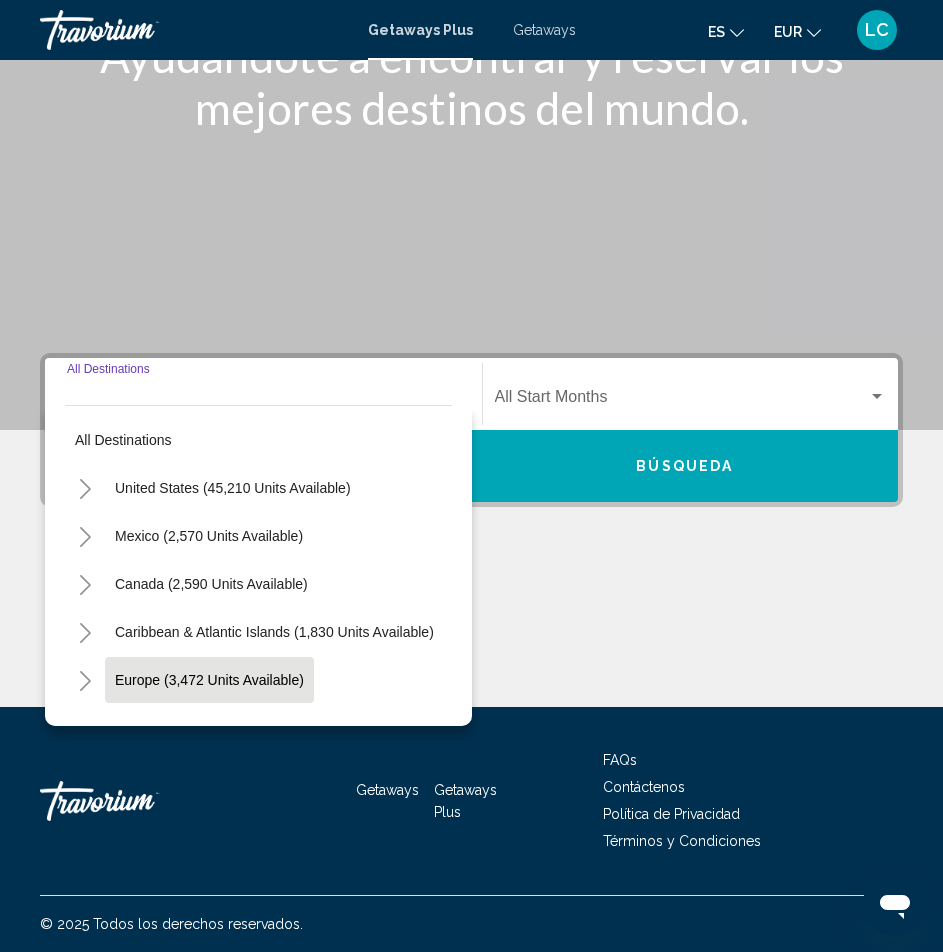 click on "Europe (3,472 units available)" at bounding box center [208, 728] 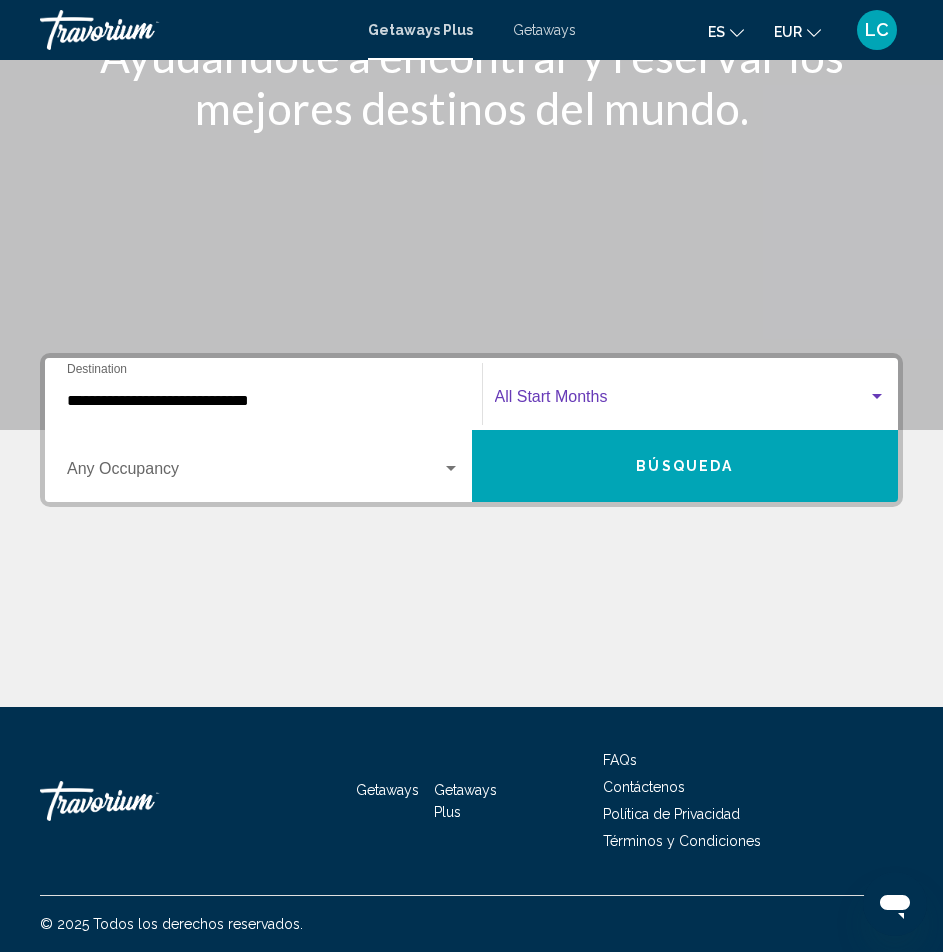 click at bounding box center (682, 401) 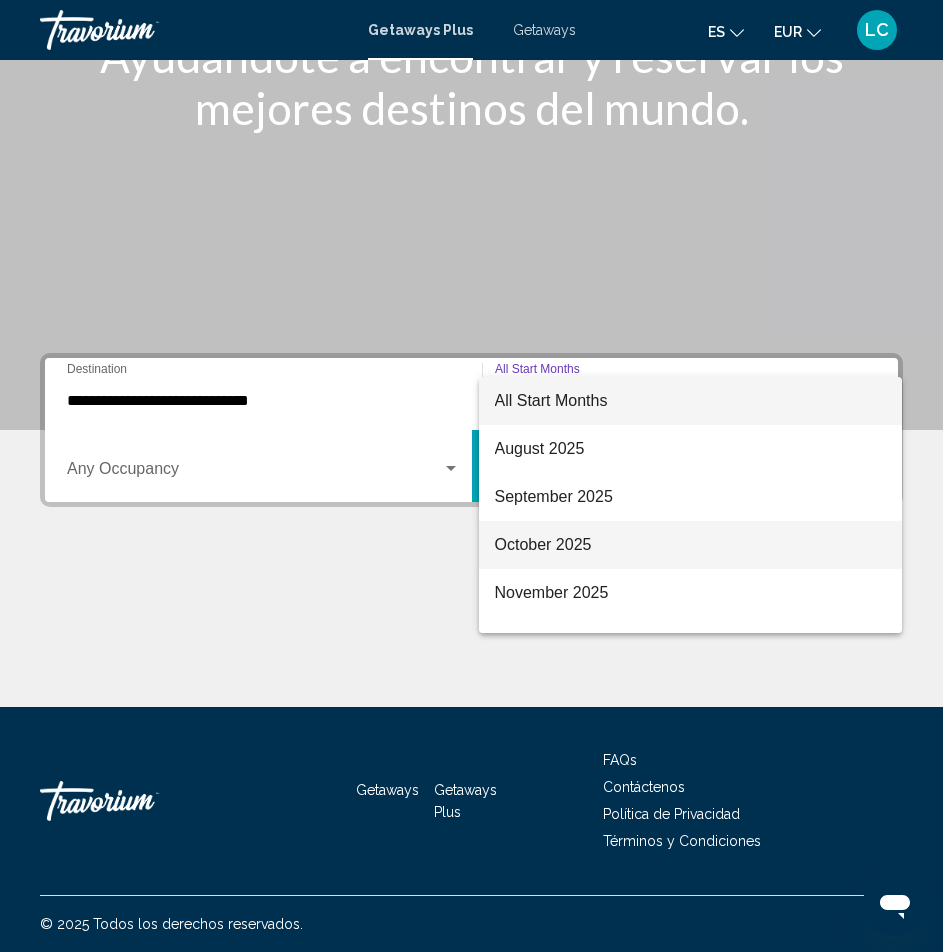 scroll, scrollTop: 100, scrollLeft: 0, axis: vertical 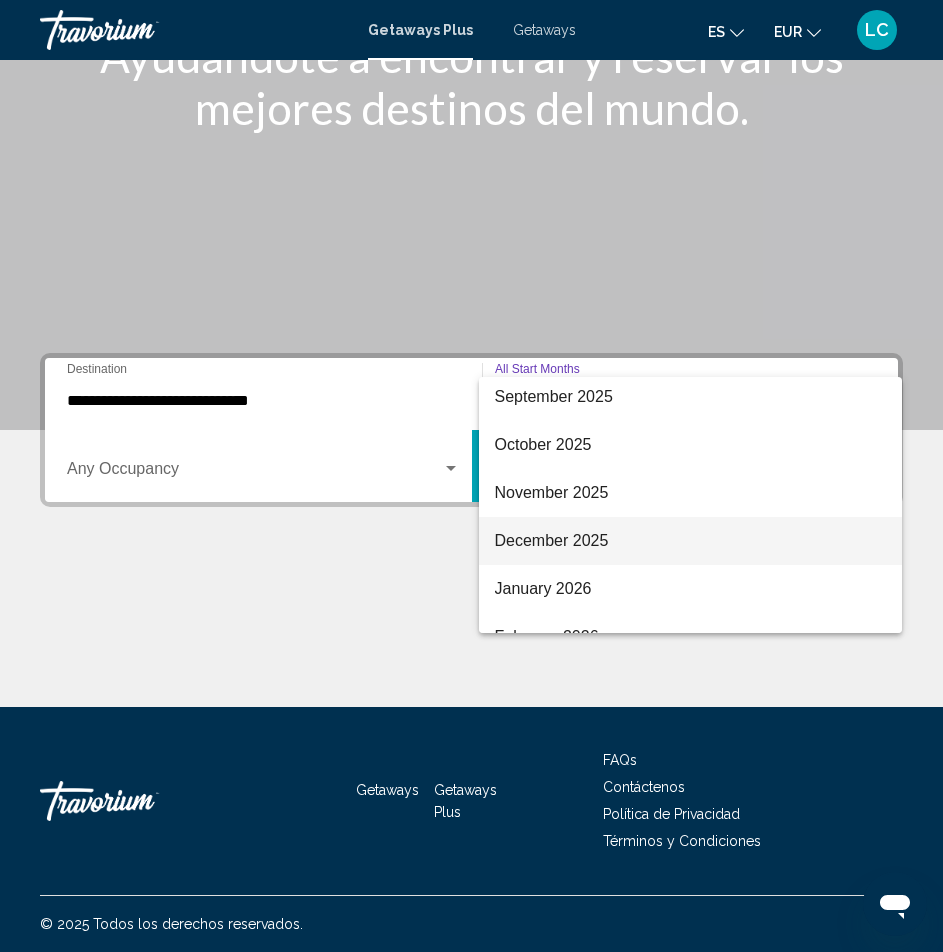 click on "December 2025" at bounding box center (691, 541) 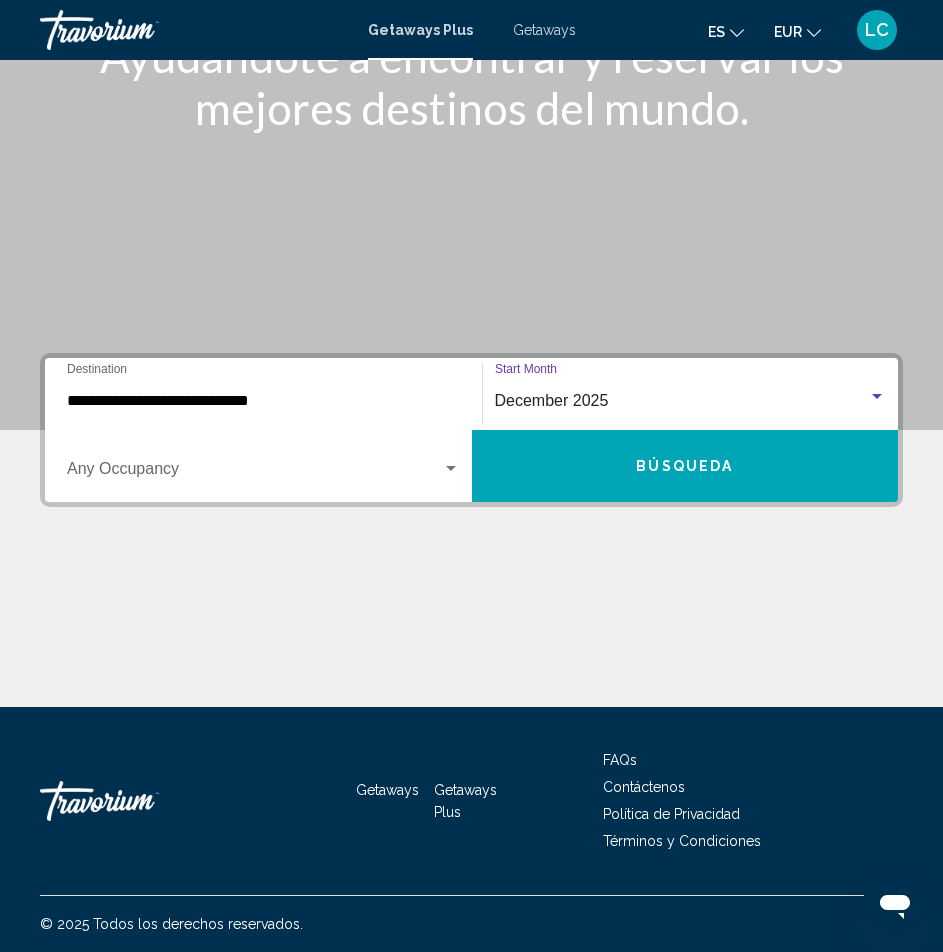 click at bounding box center (254, 473) 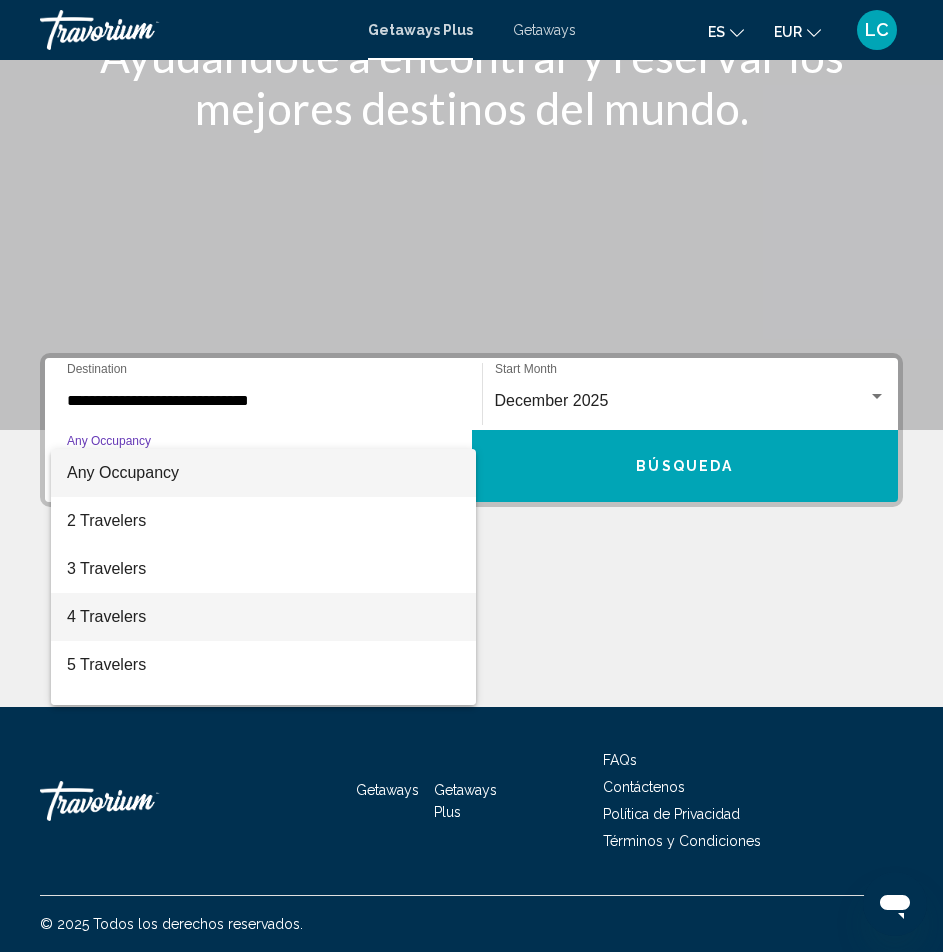 click on "4 Travelers" at bounding box center [263, 617] 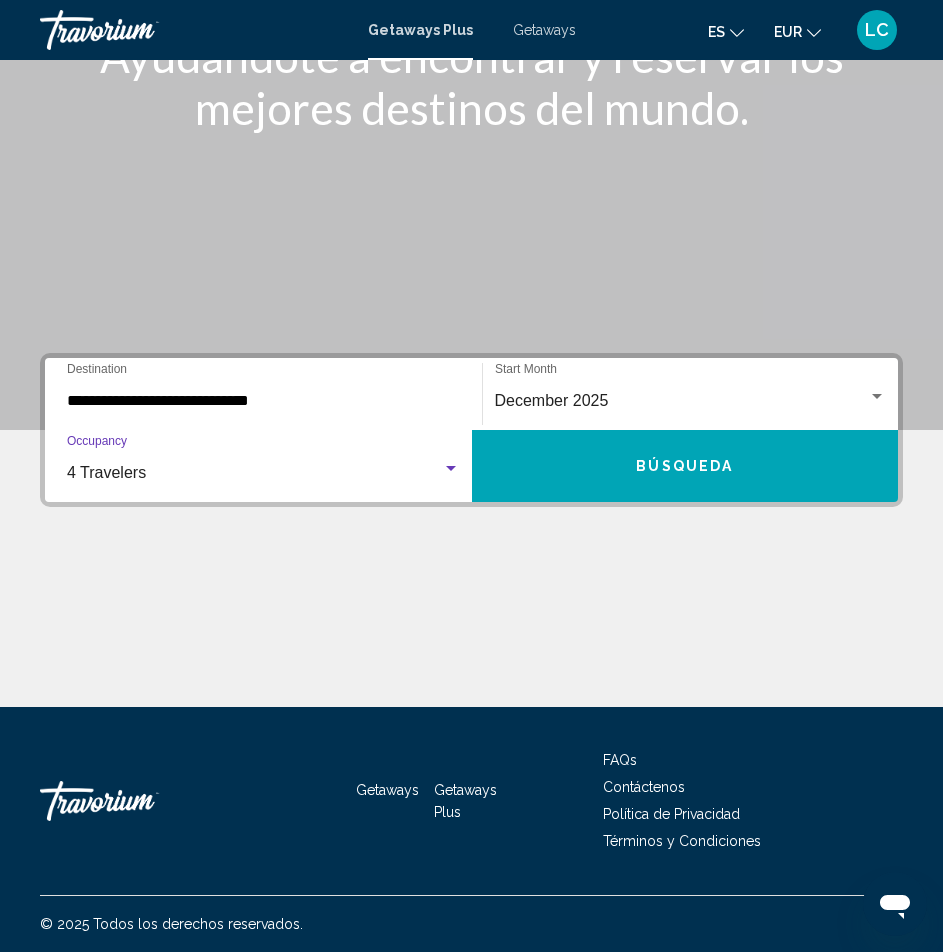 click on "Búsqueda" at bounding box center (685, 466) 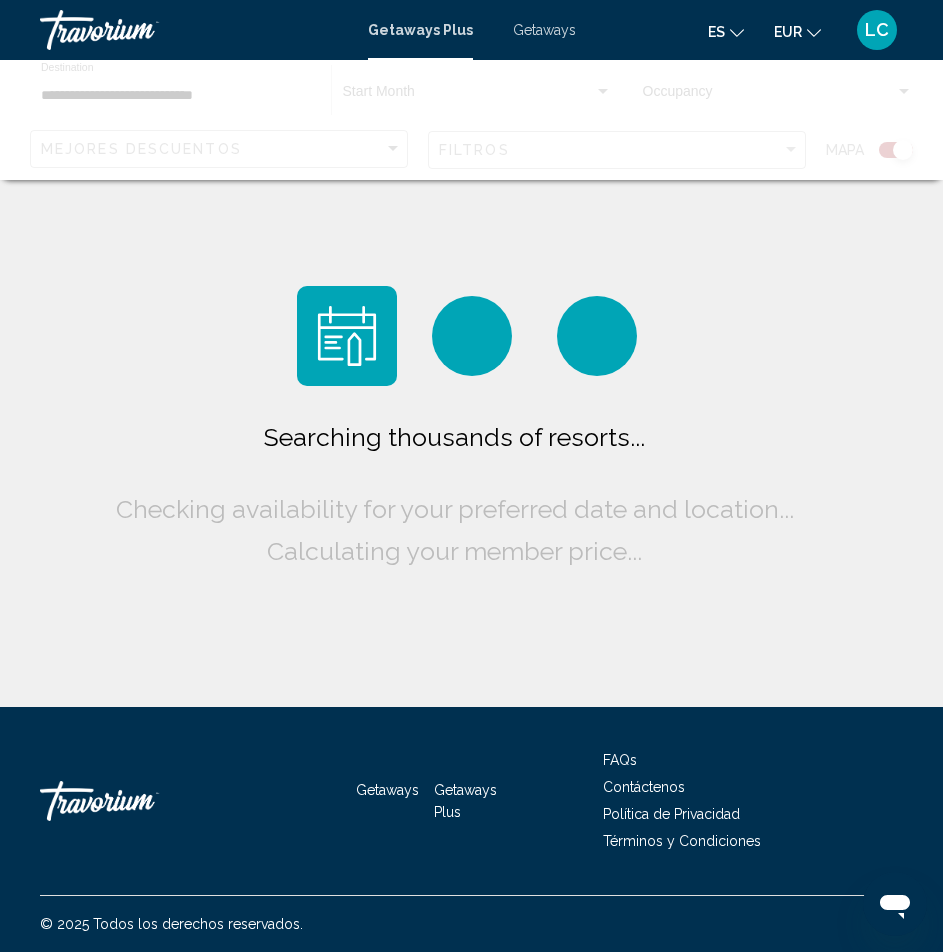 scroll, scrollTop: 0, scrollLeft: 0, axis: both 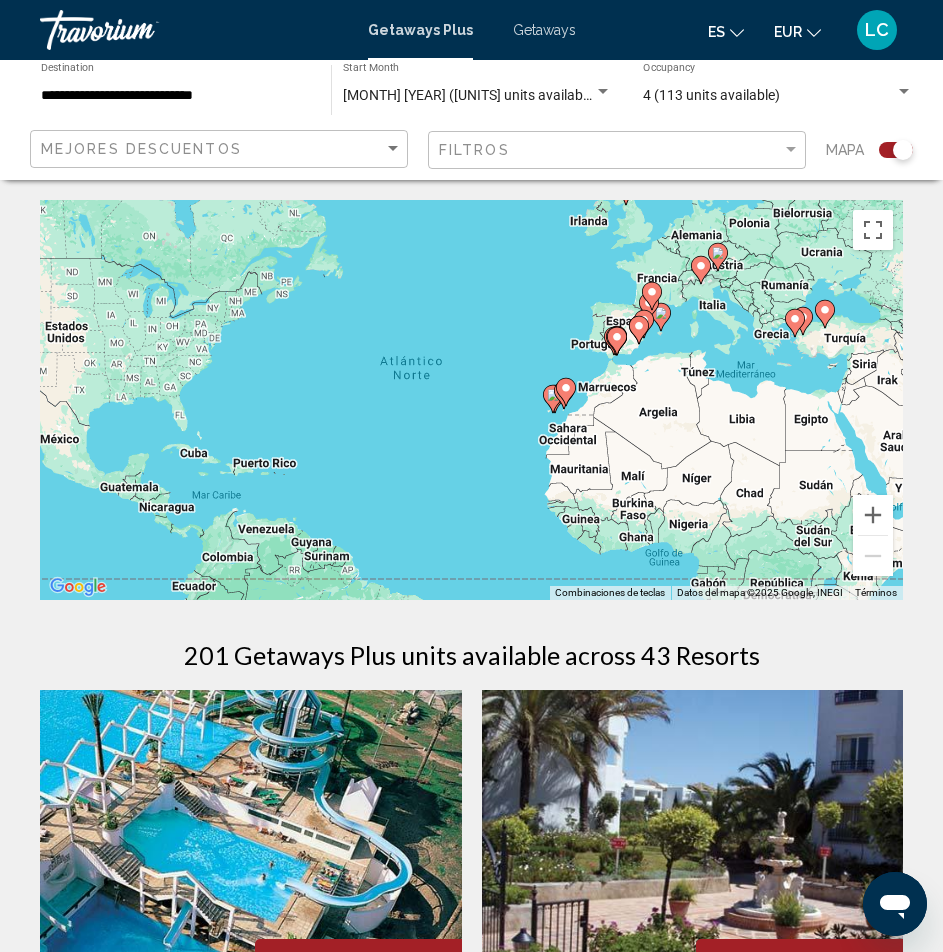 click 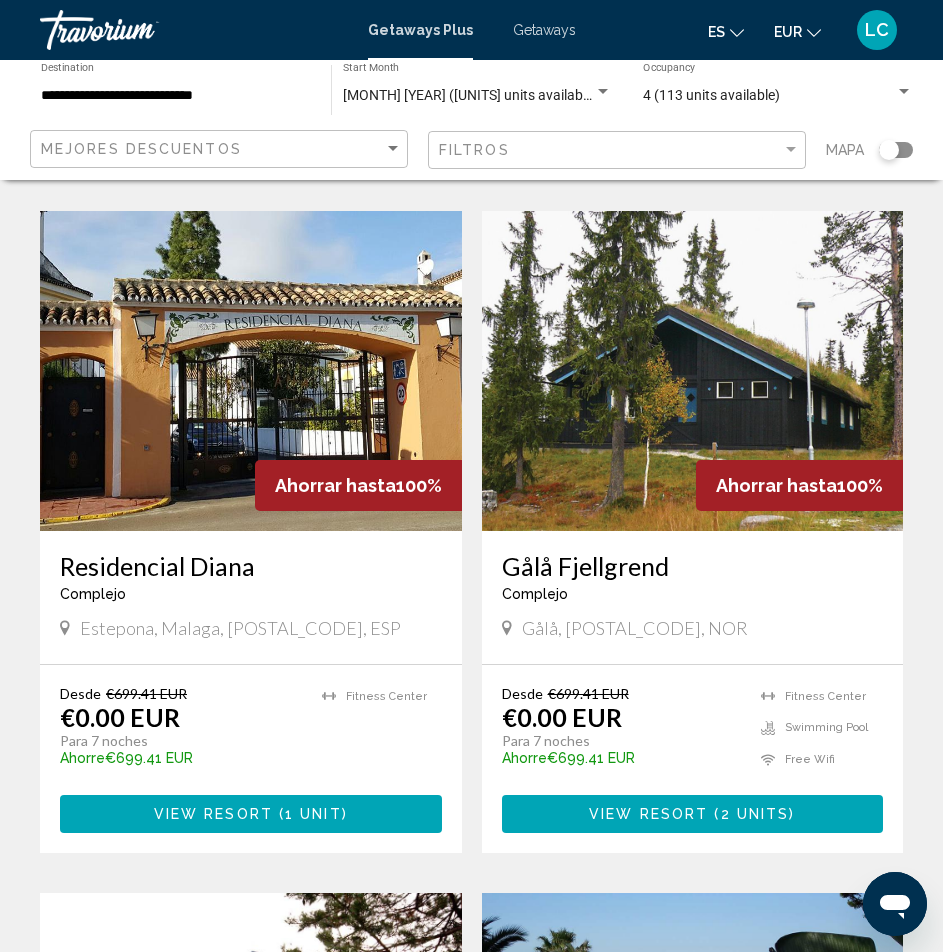 scroll, scrollTop: 3000, scrollLeft: 0, axis: vertical 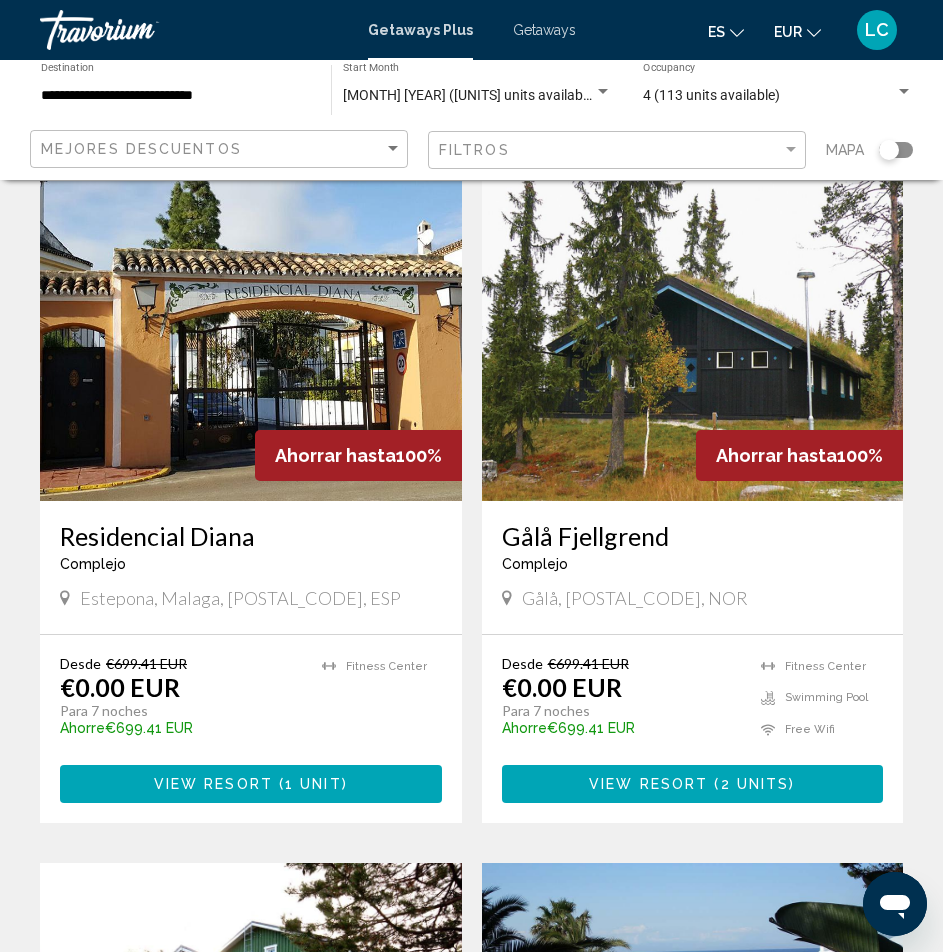 click at bounding box center (251, 341) 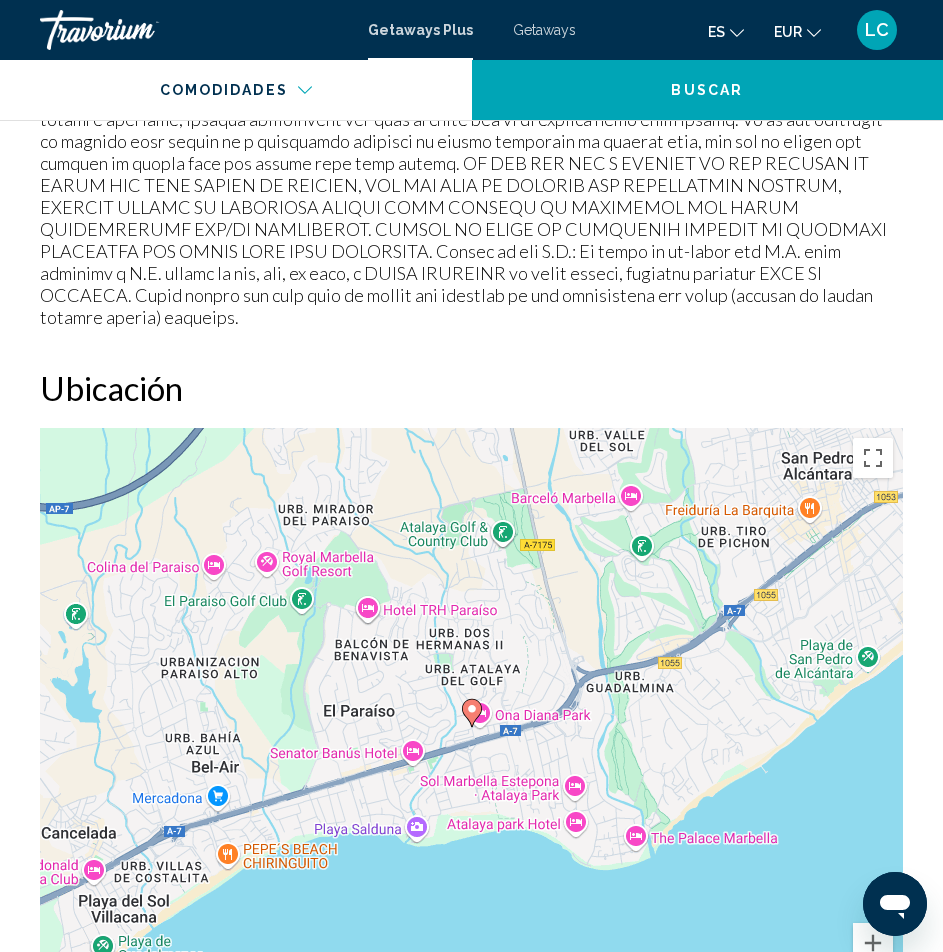 scroll, scrollTop: 3085, scrollLeft: 0, axis: vertical 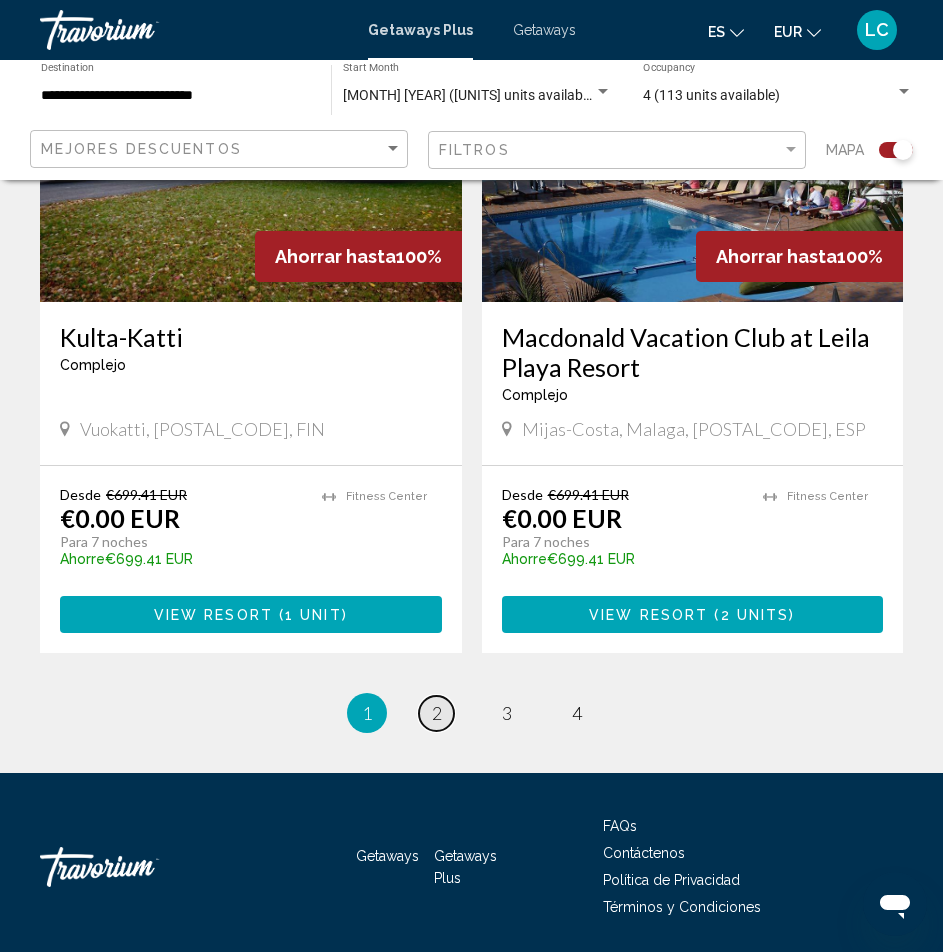 click on "2" at bounding box center (437, 713) 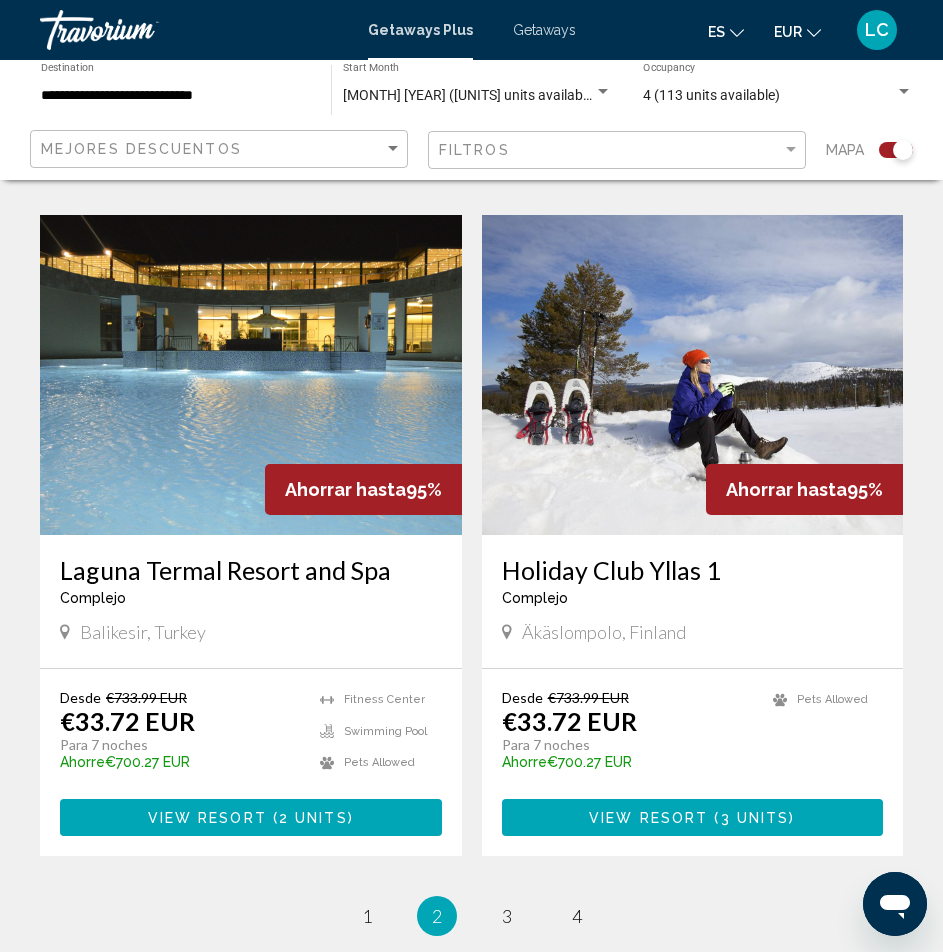 scroll, scrollTop: 4000, scrollLeft: 0, axis: vertical 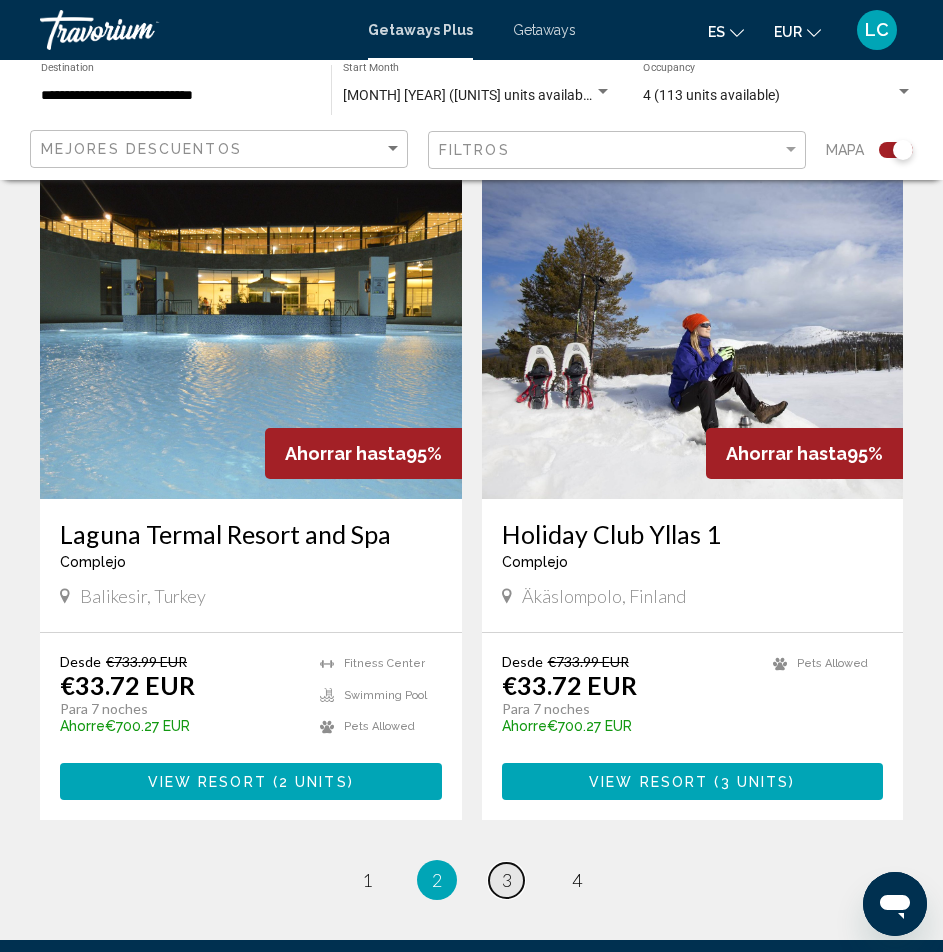 click on "page  3" at bounding box center [506, 880] 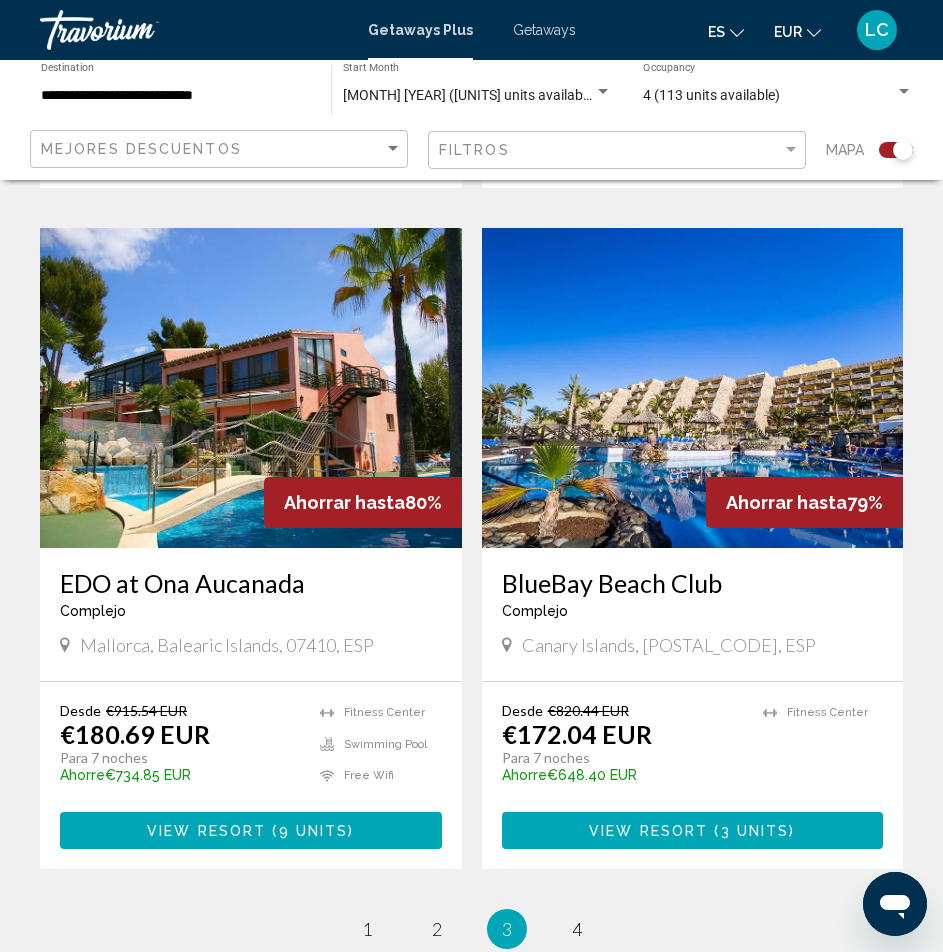 scroll, scrollTop: 3900, scrollLeft: 0, axis: vertical 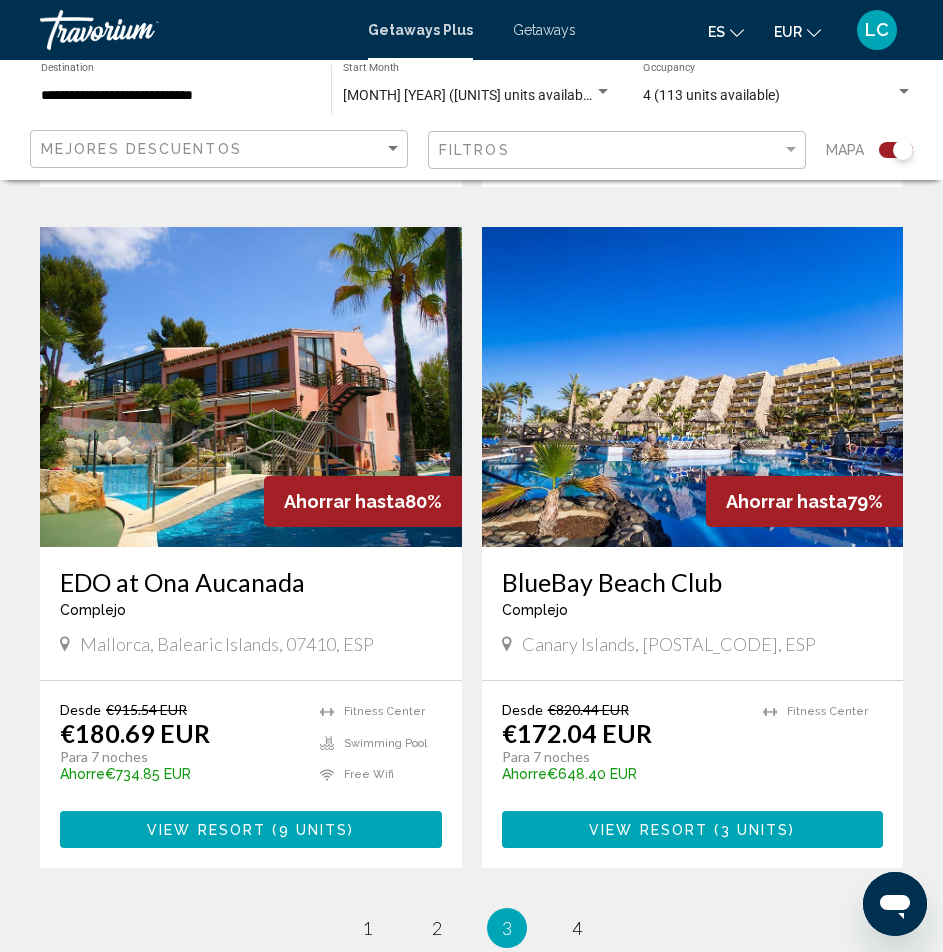 click on "Getaways" at bounding box center (544, 30) 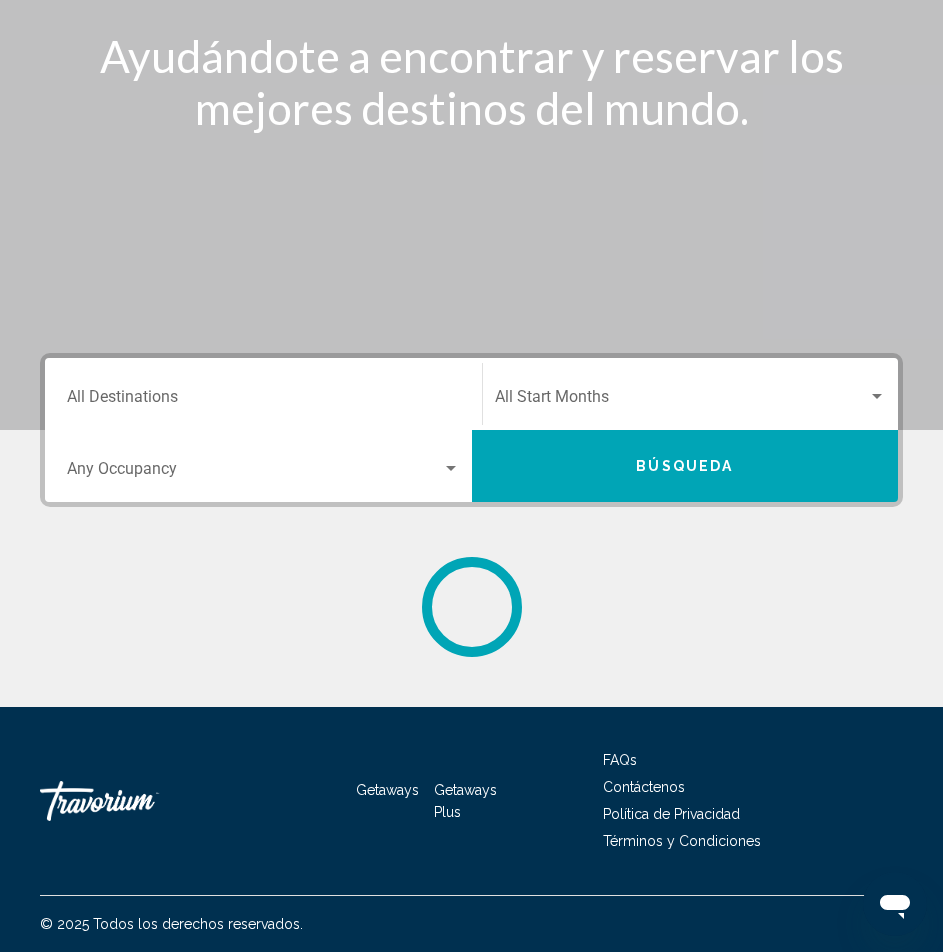 scroll, scrollTop: 0, scrollLeft: 0, axis: both 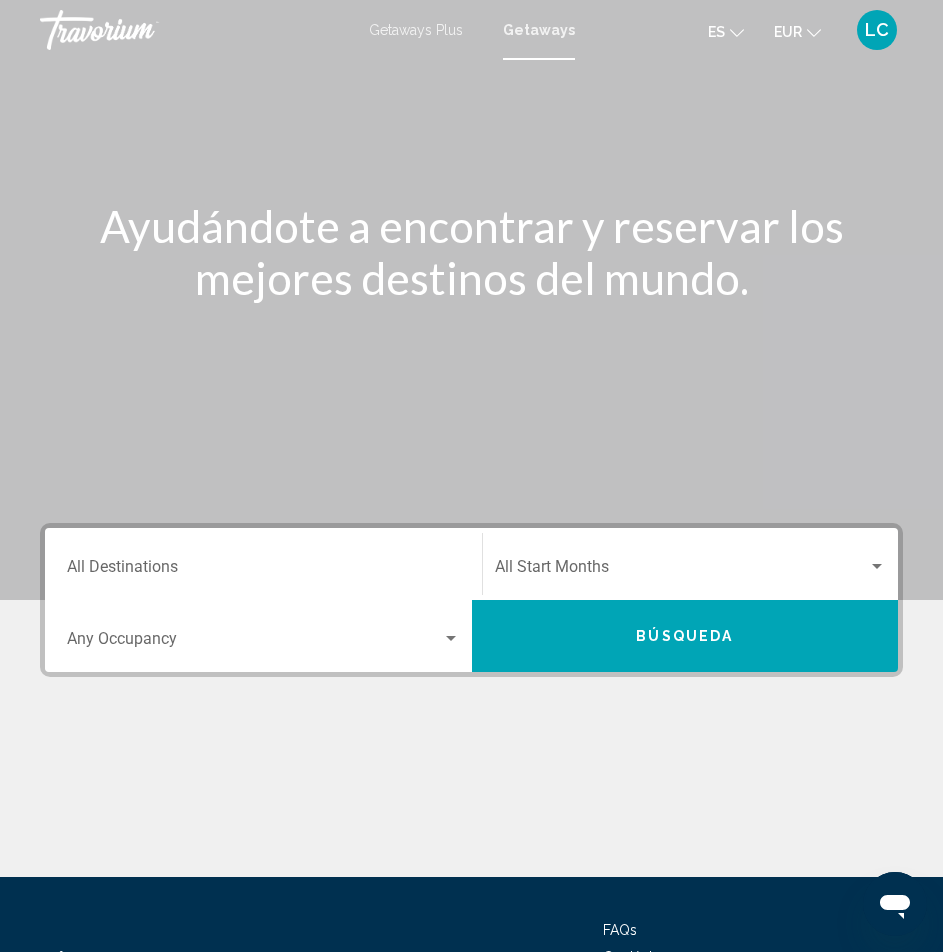 click on "Destination All Destinations" at bounding box center [263, 571] 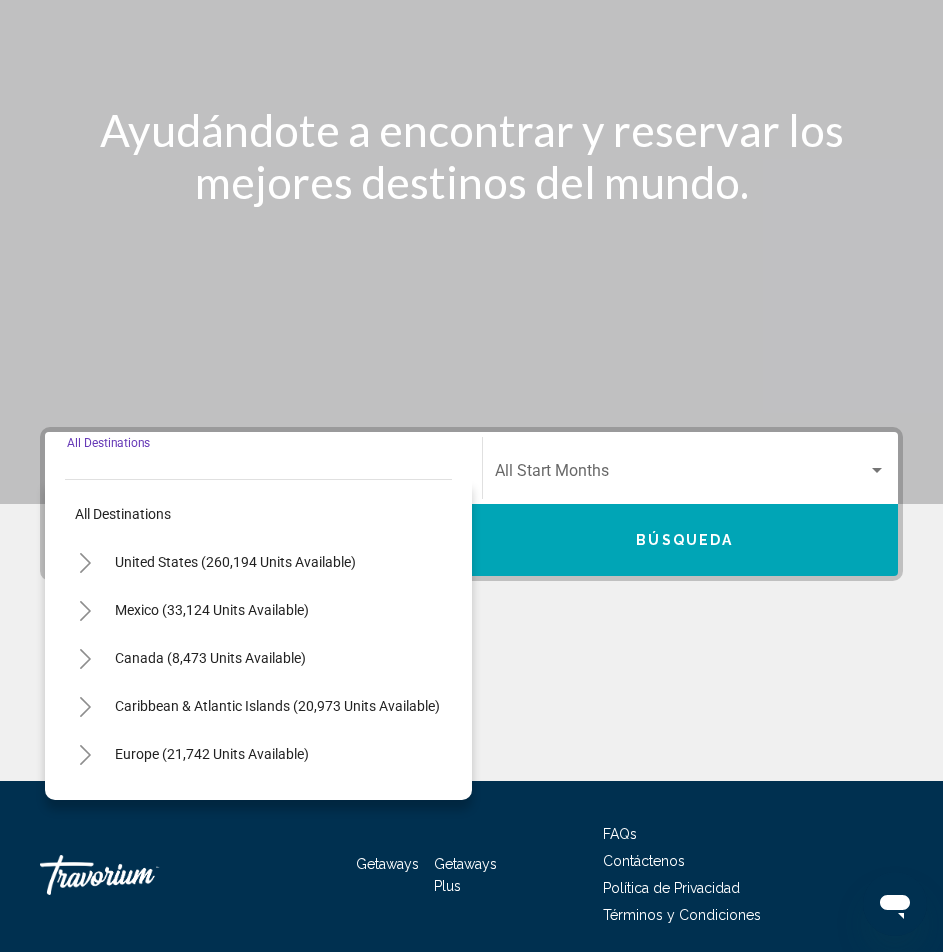 scroll, scrollTop: 170, scrollLeft: 0, axis: vertical 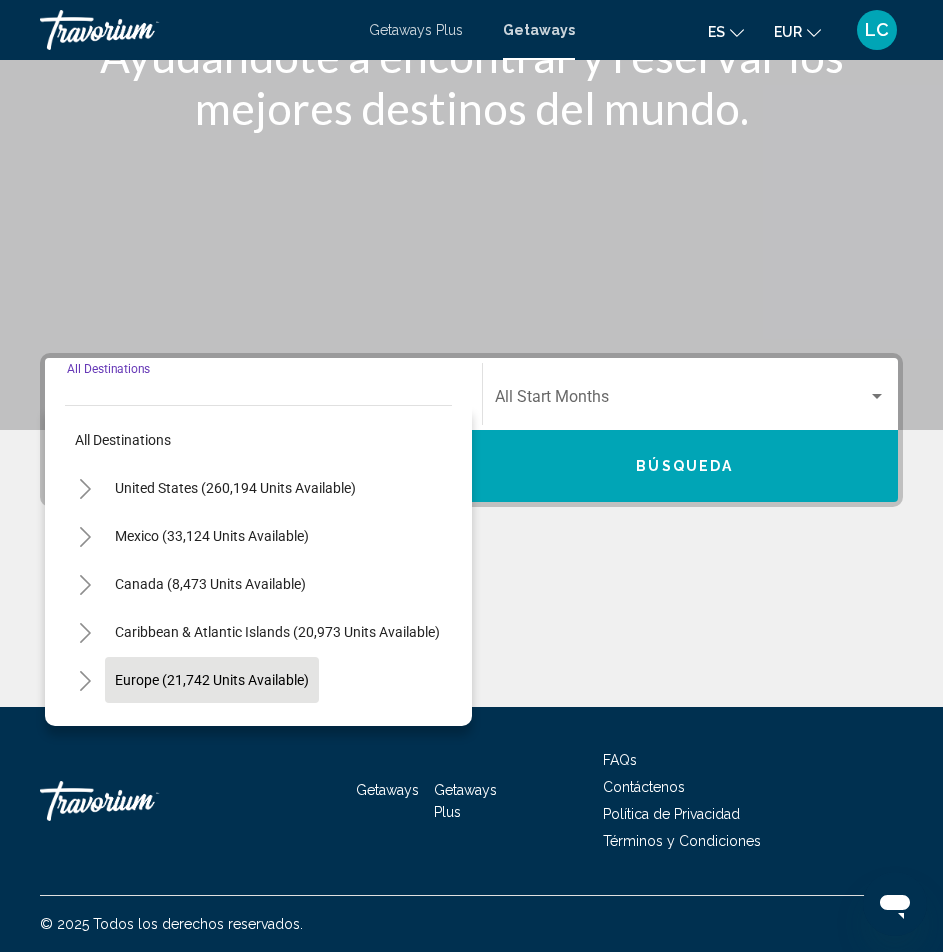 click on "Europe (21,742 units available)" at bounding box center (214, 728) 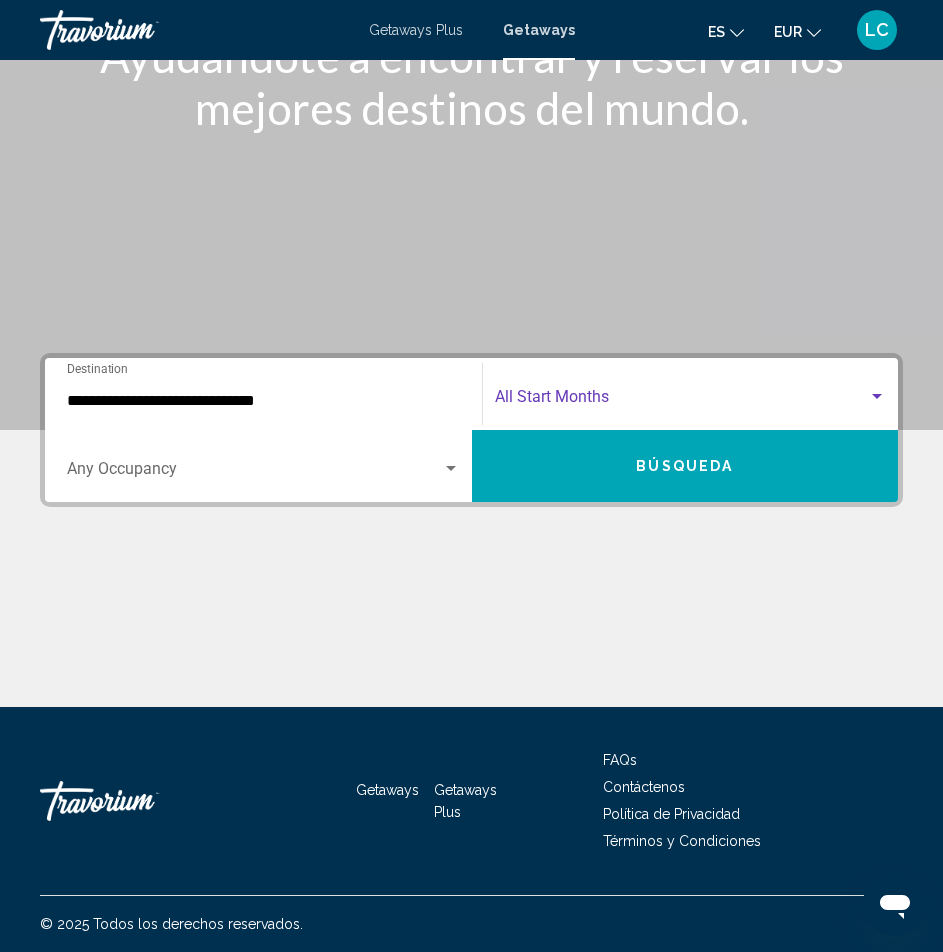 click at bounding box center [682, 401] 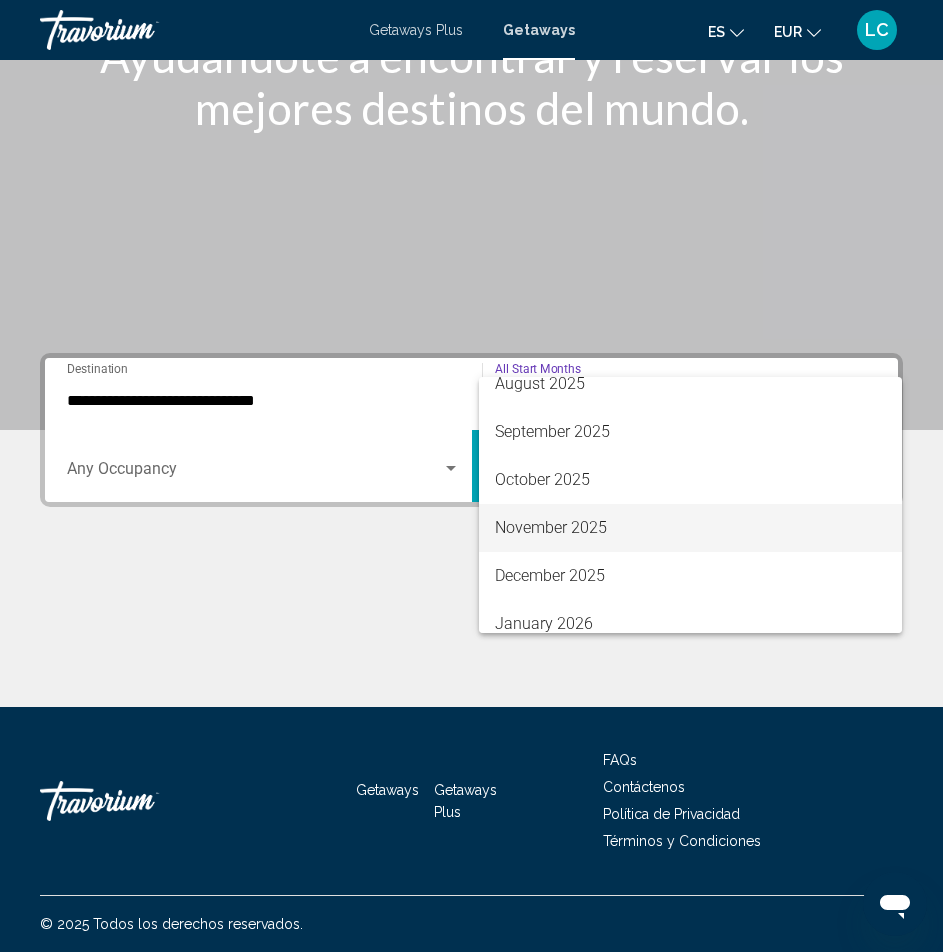 scroll, scrollTop: 100, scrollLeft: 0, axis: vertical 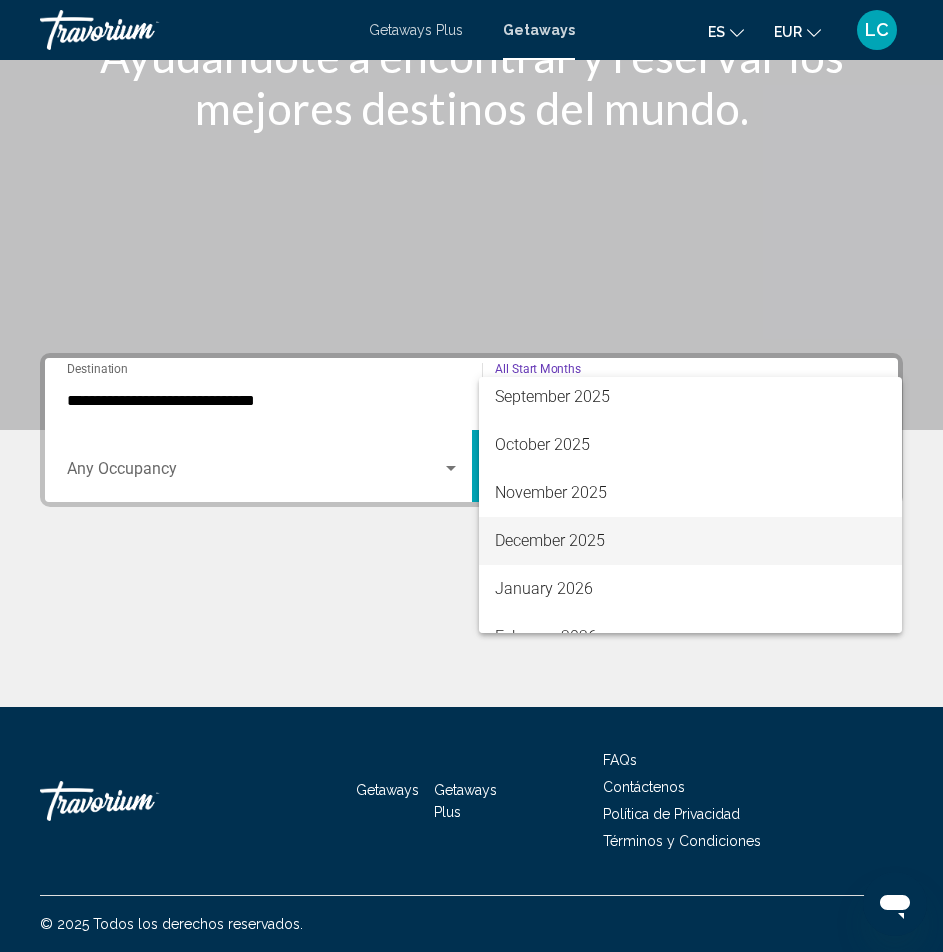 click on "December 2025" at bounding box center (691, 541) 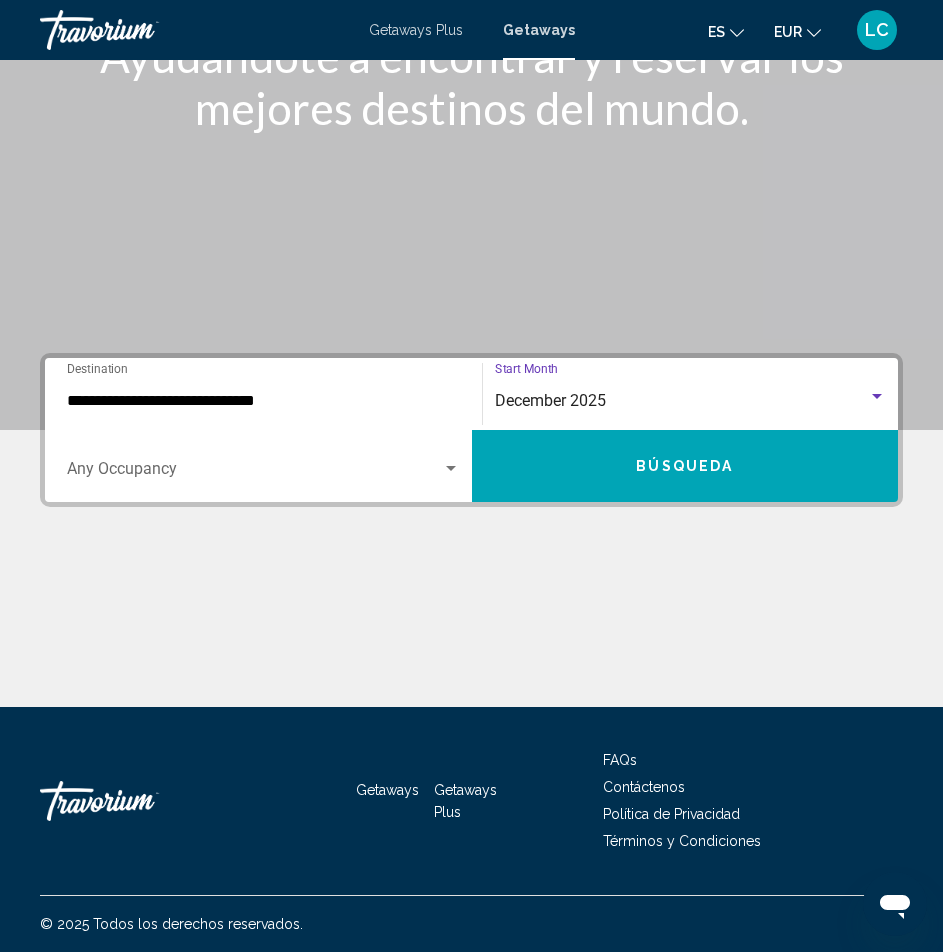 click at bounding box center [254, 473] 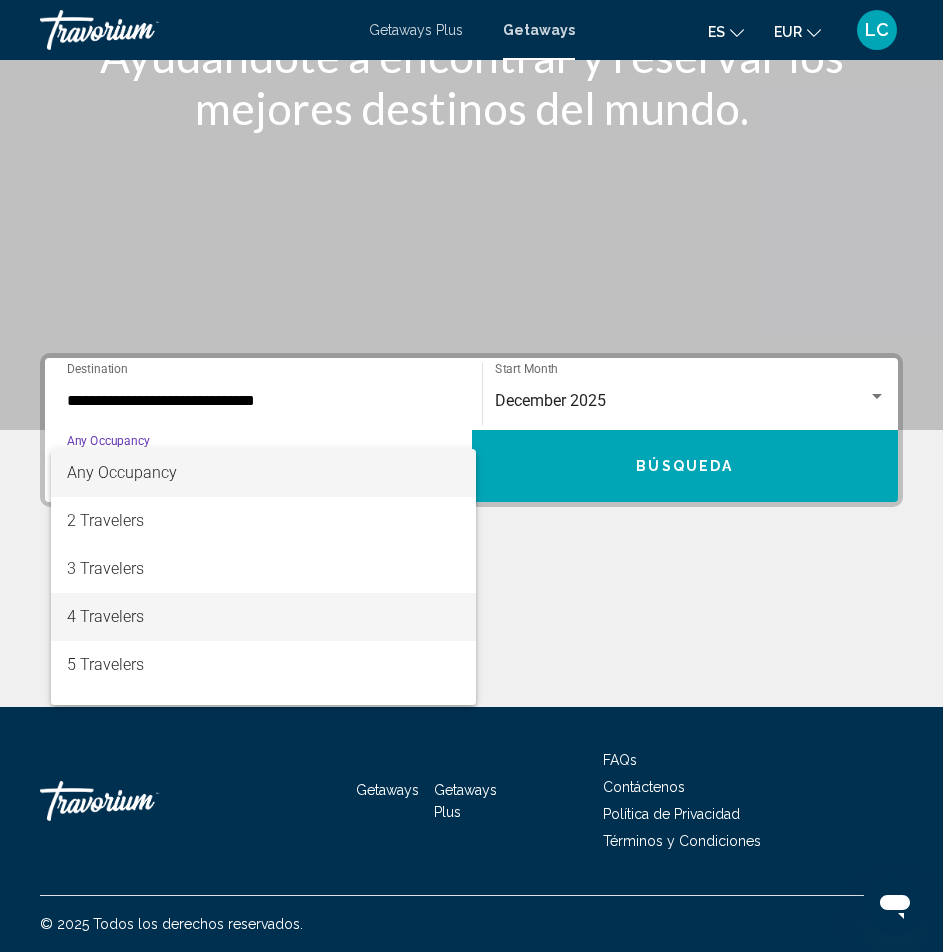 click on "4 Travelers" at bounding box center (263, 617) 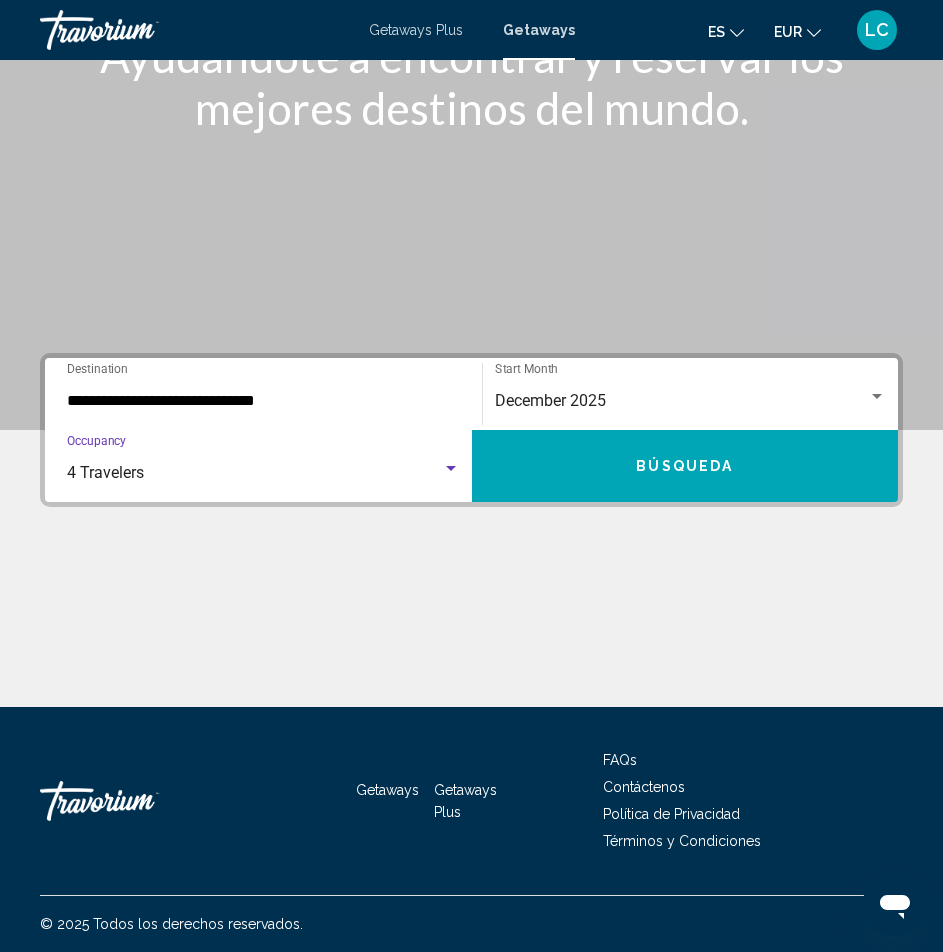 click on "Búsqueda" at bounding box center [685, 466] 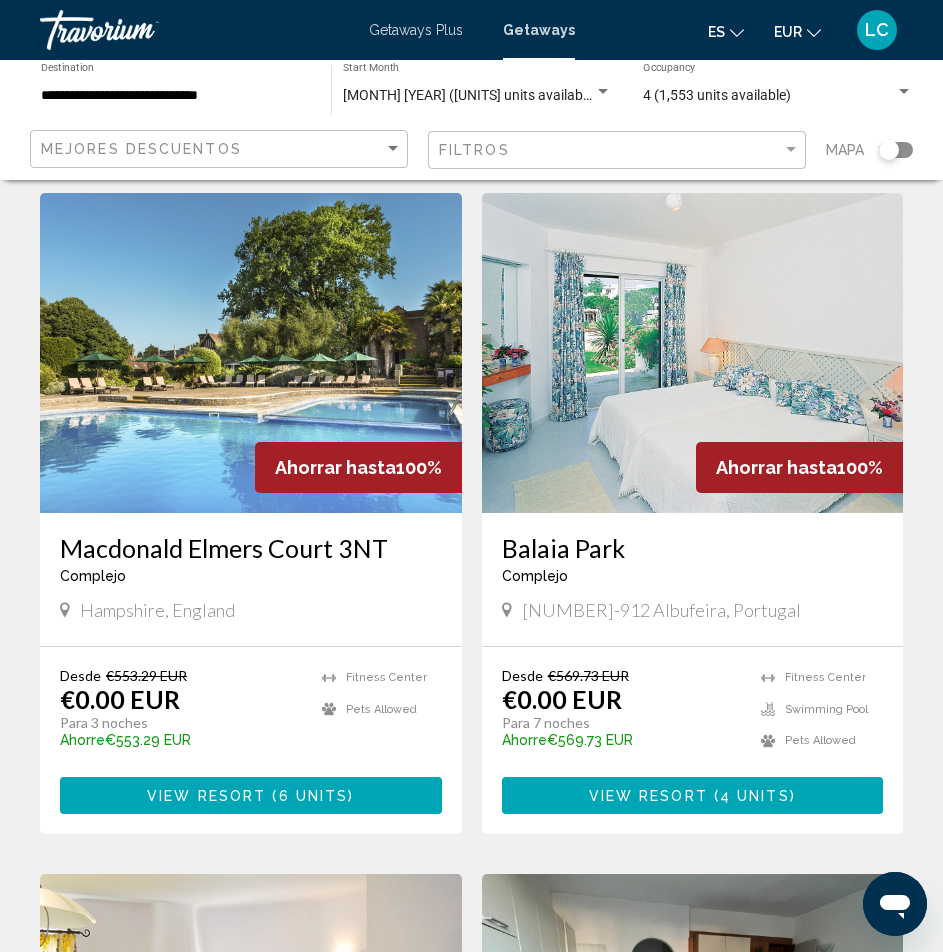 scroll, scrollTop: 1400, scrollLeft: 0, axis: vertical 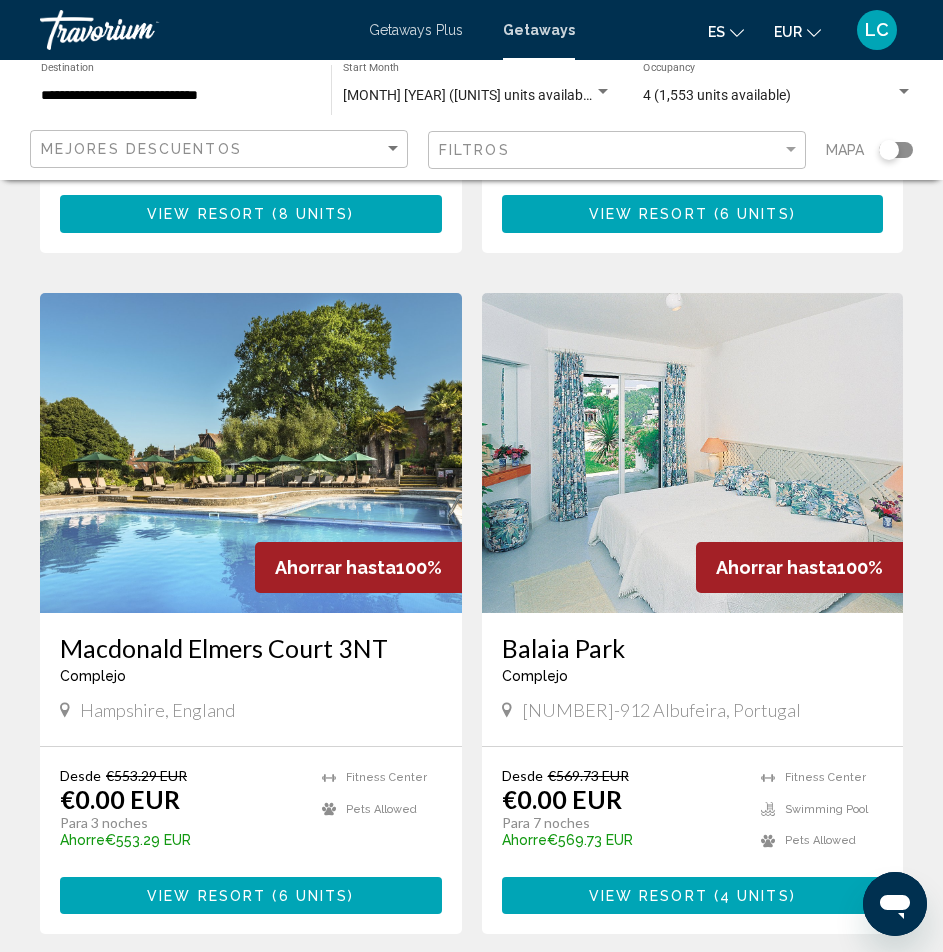 click at bounding box center (693, 453) 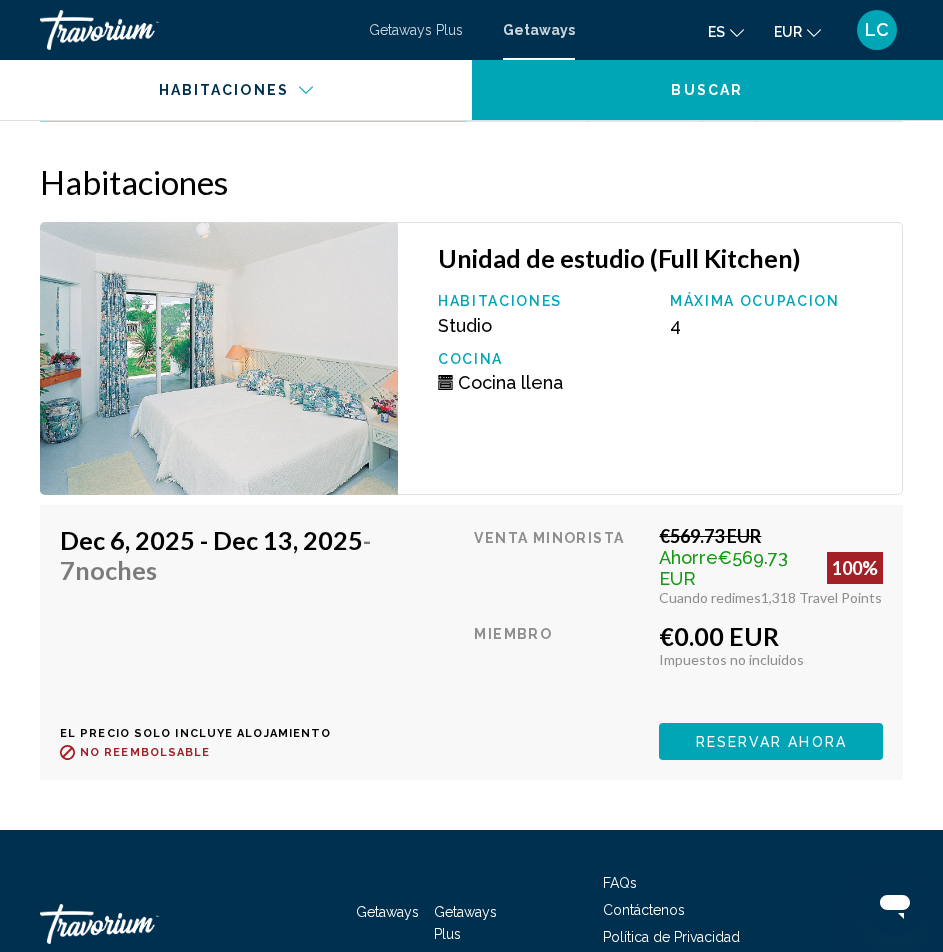 scroll, scrollTop: 4259, scrollLeft: 0, axis: vertical 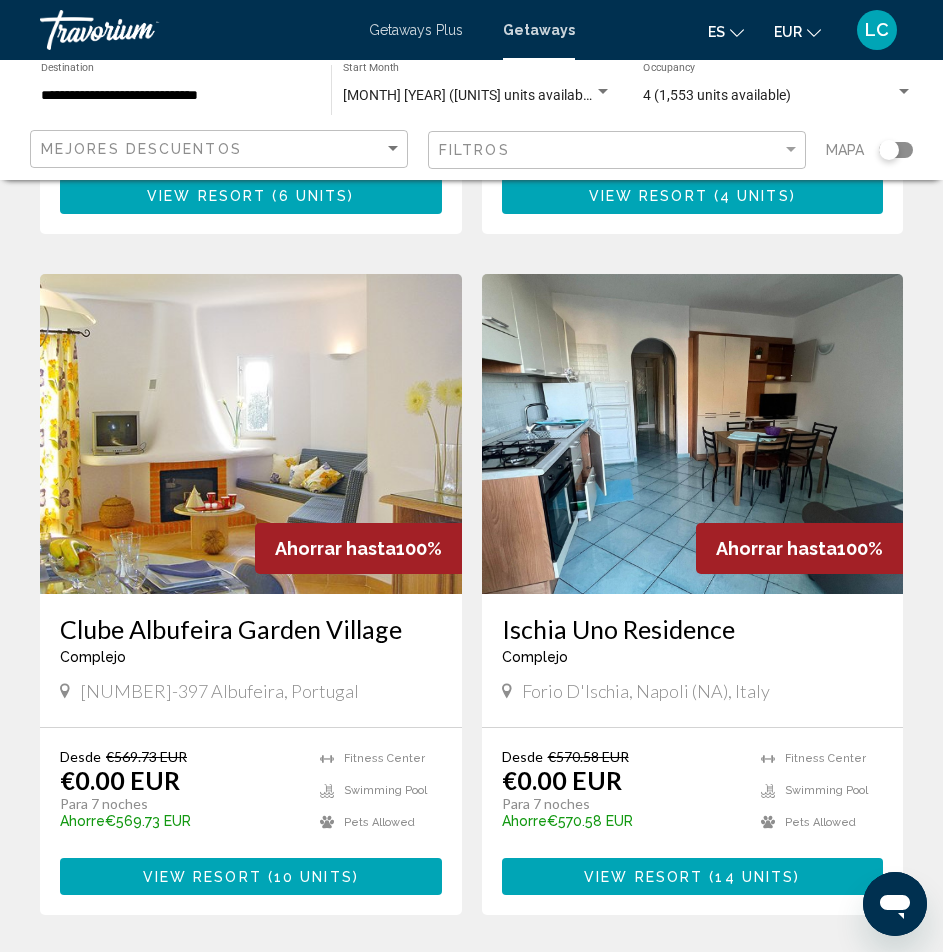 click at bounding box center (251, 434) 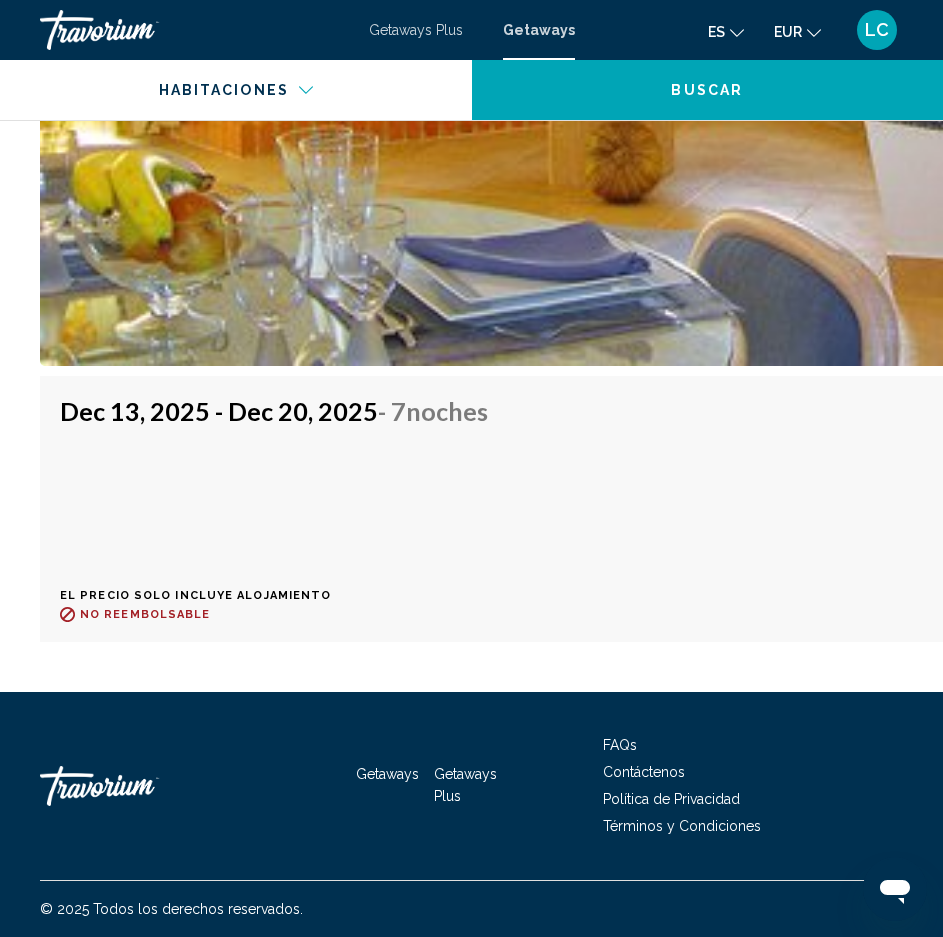 scroll, scrollTop: 6307, scrollLeft: 0, axis: vertical 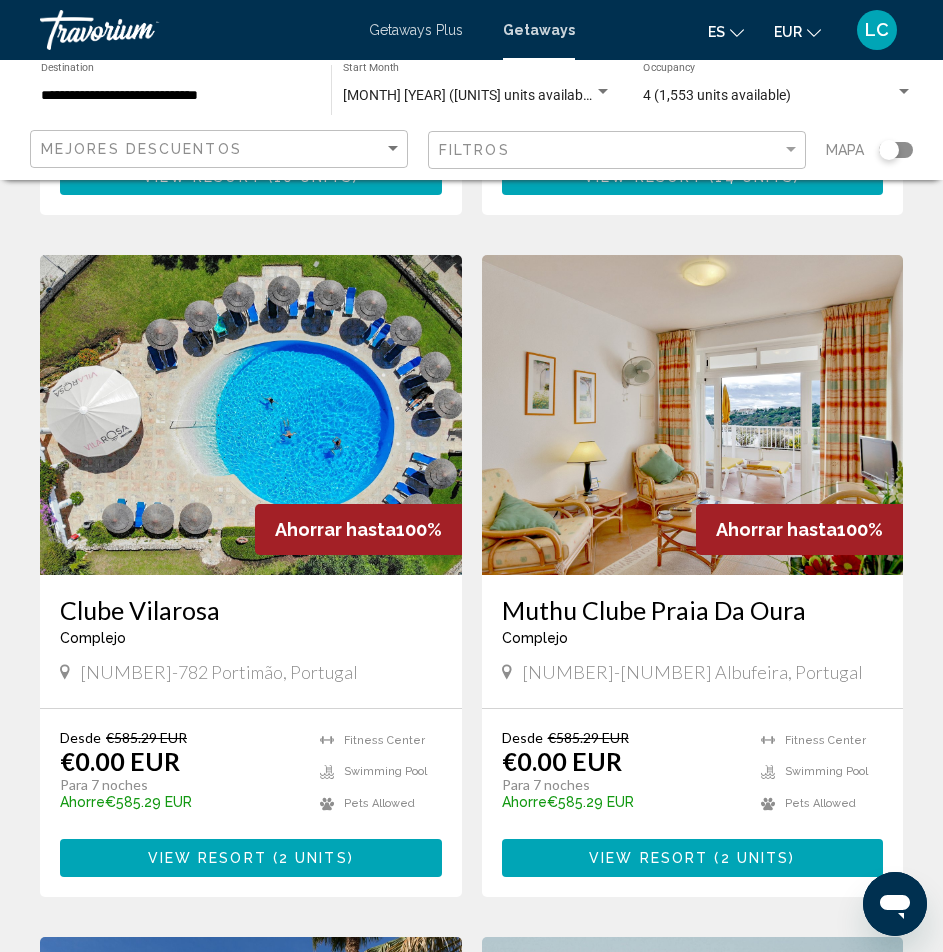 click at bounding box center [251, 415] 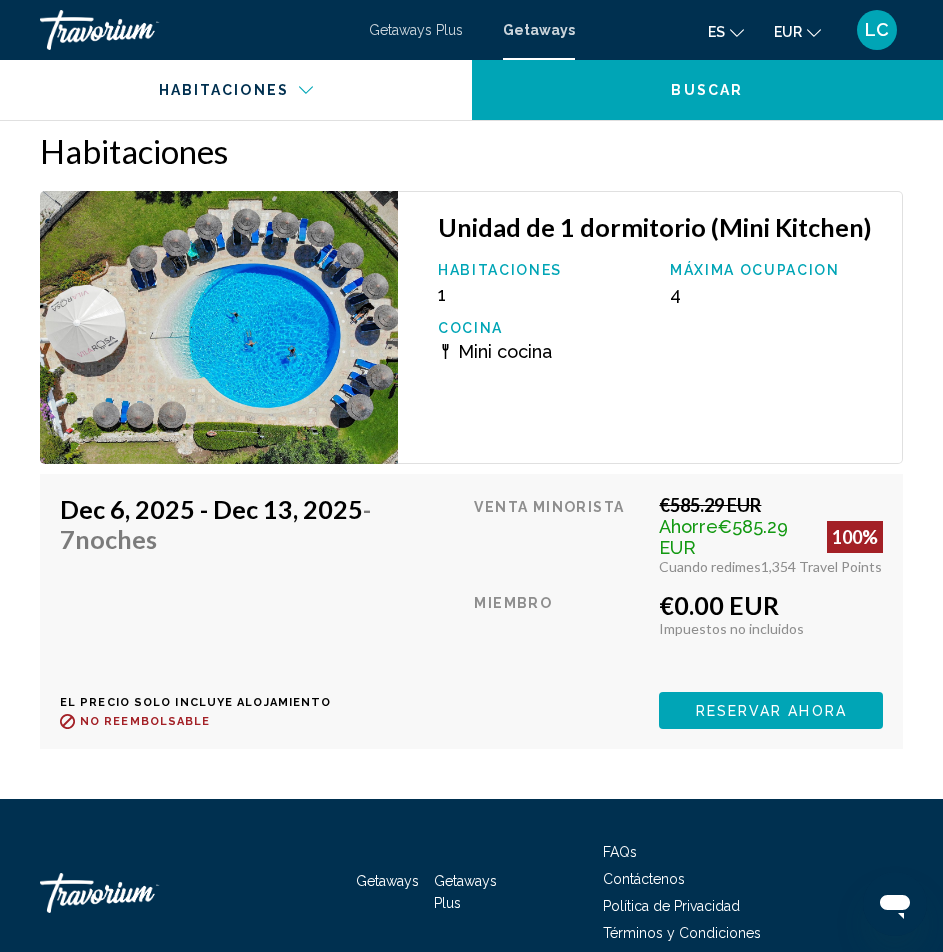 scroll, scrollTop: 4733, scrollLeft: 0, axis: vertical 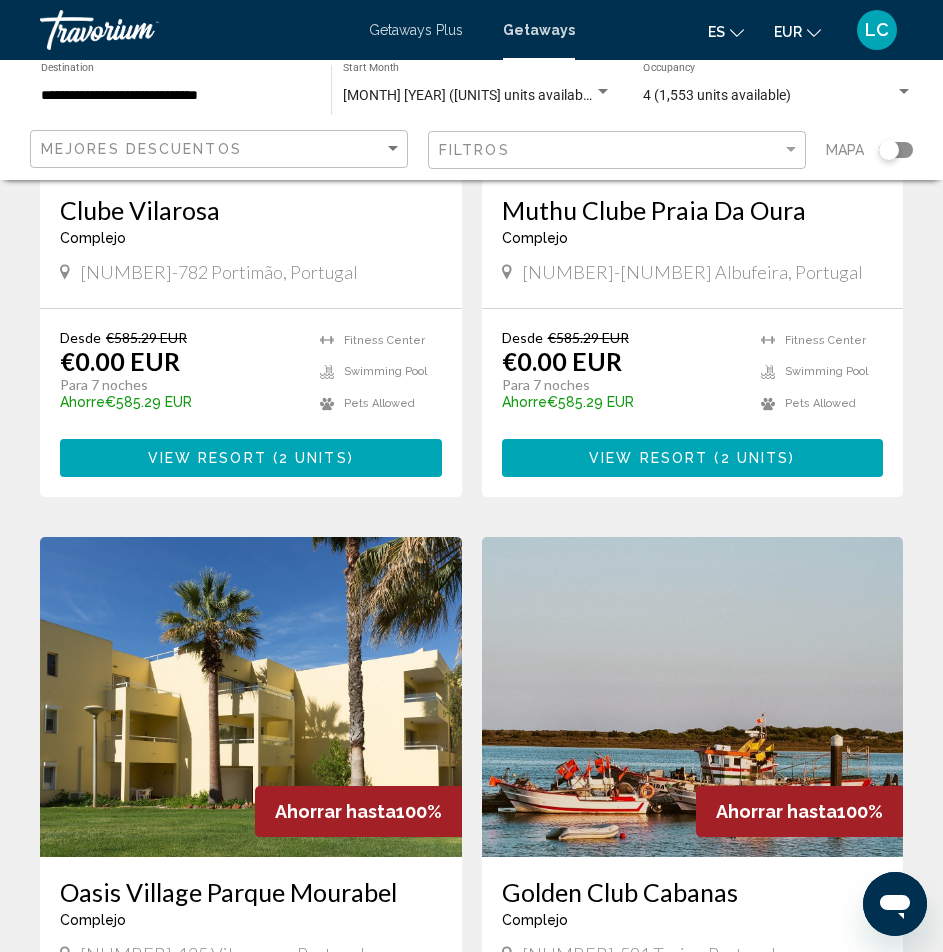 click at bounding box center [251, 697] 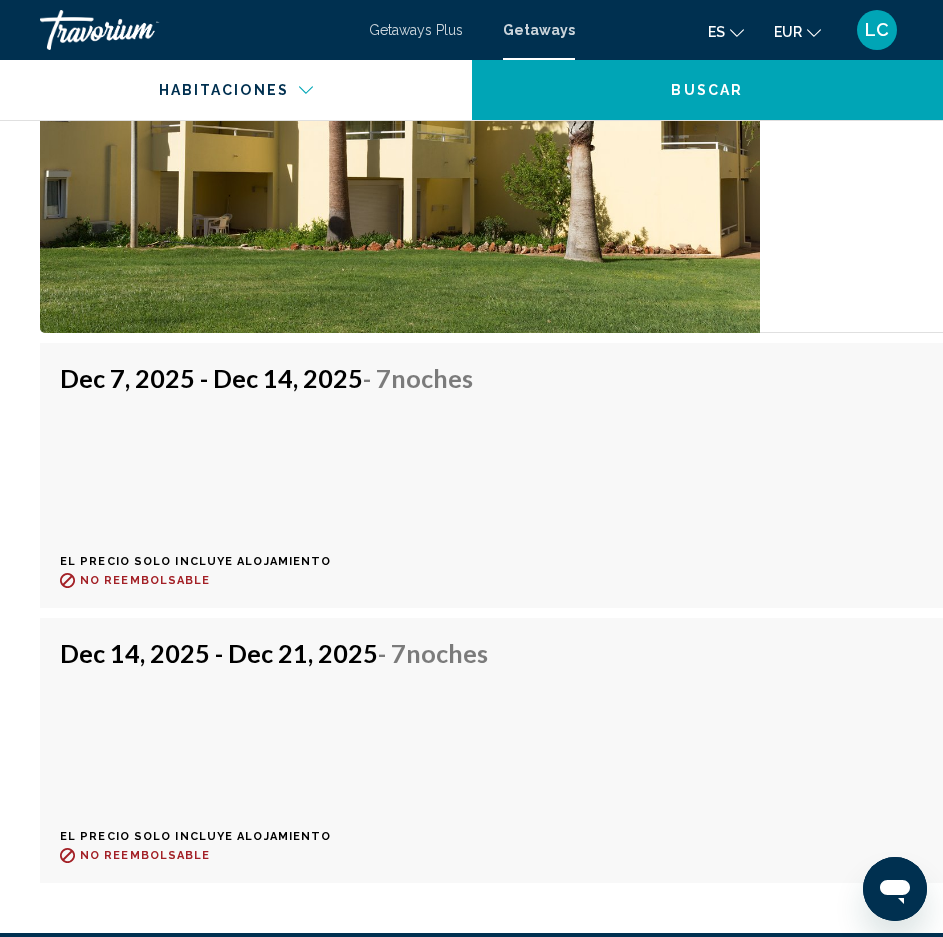 scroll, scrollTop: 4375, scrollLeft: 0, axis: vertical 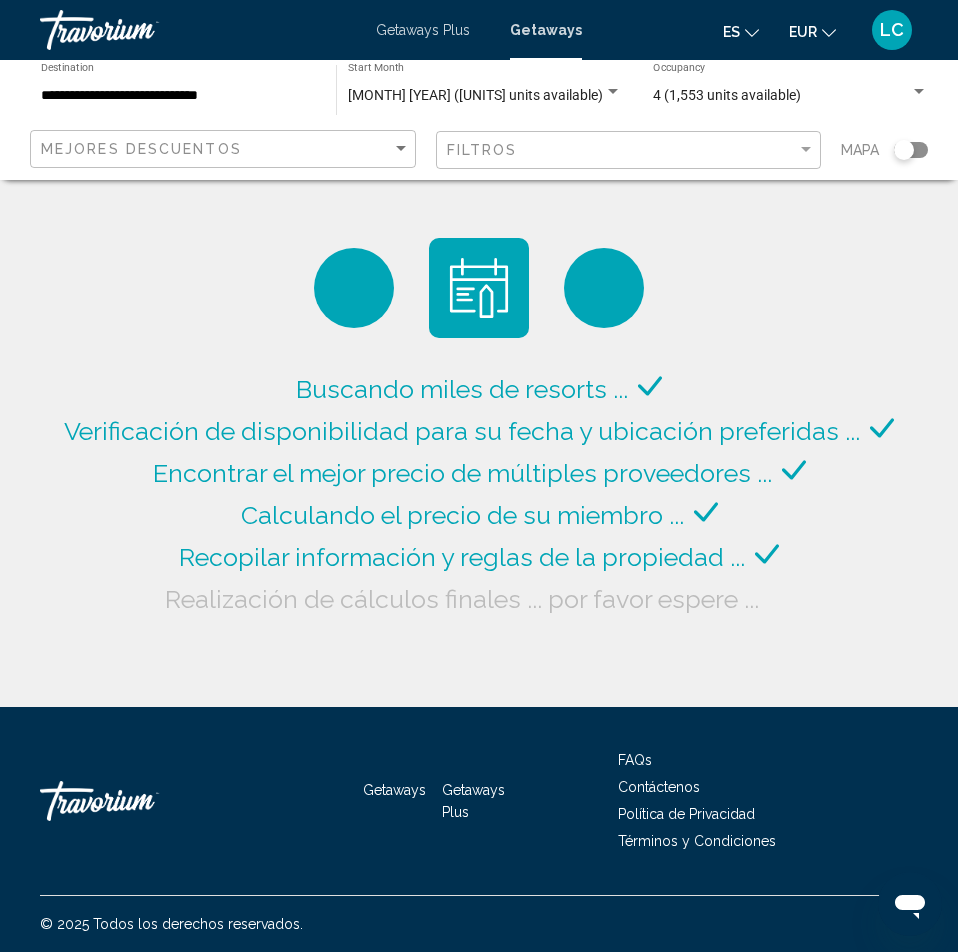 drag, startPoint x: 333, startPoint y: 793, endPoint x: 5, endPoint y: 869, distance: 336.68976 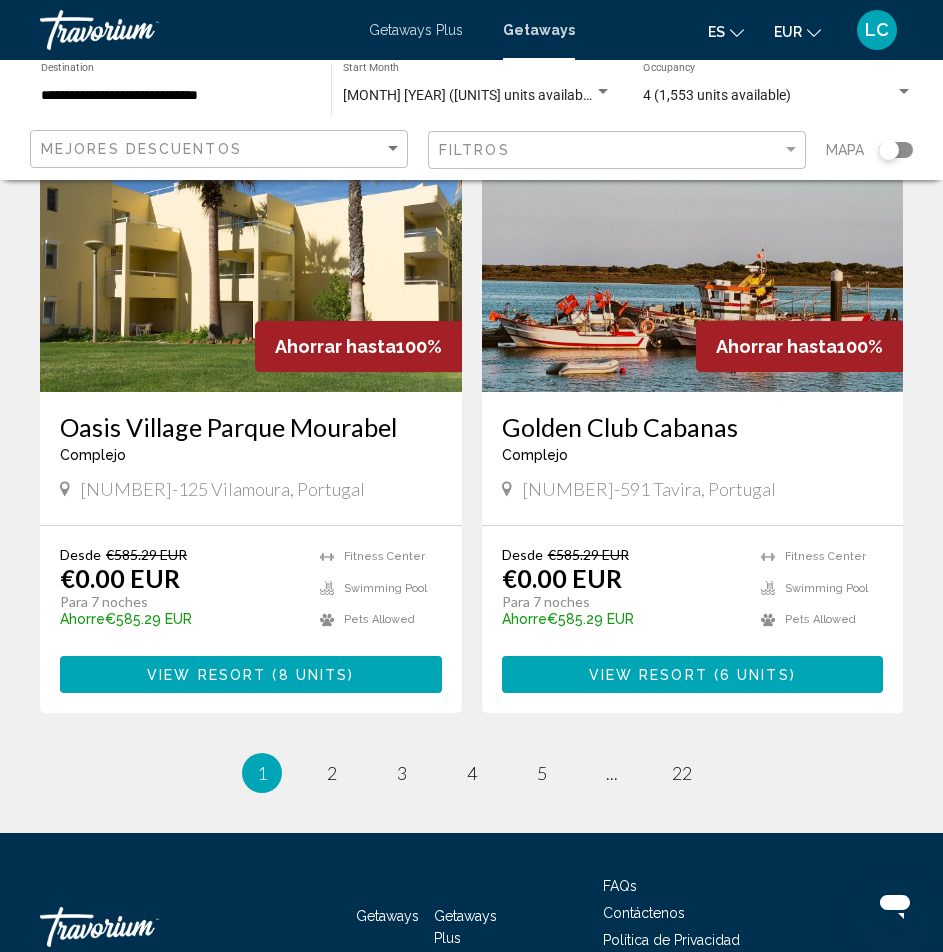 scroll, scrollTop: 3700, scrollLeft: 0, axis: vertical 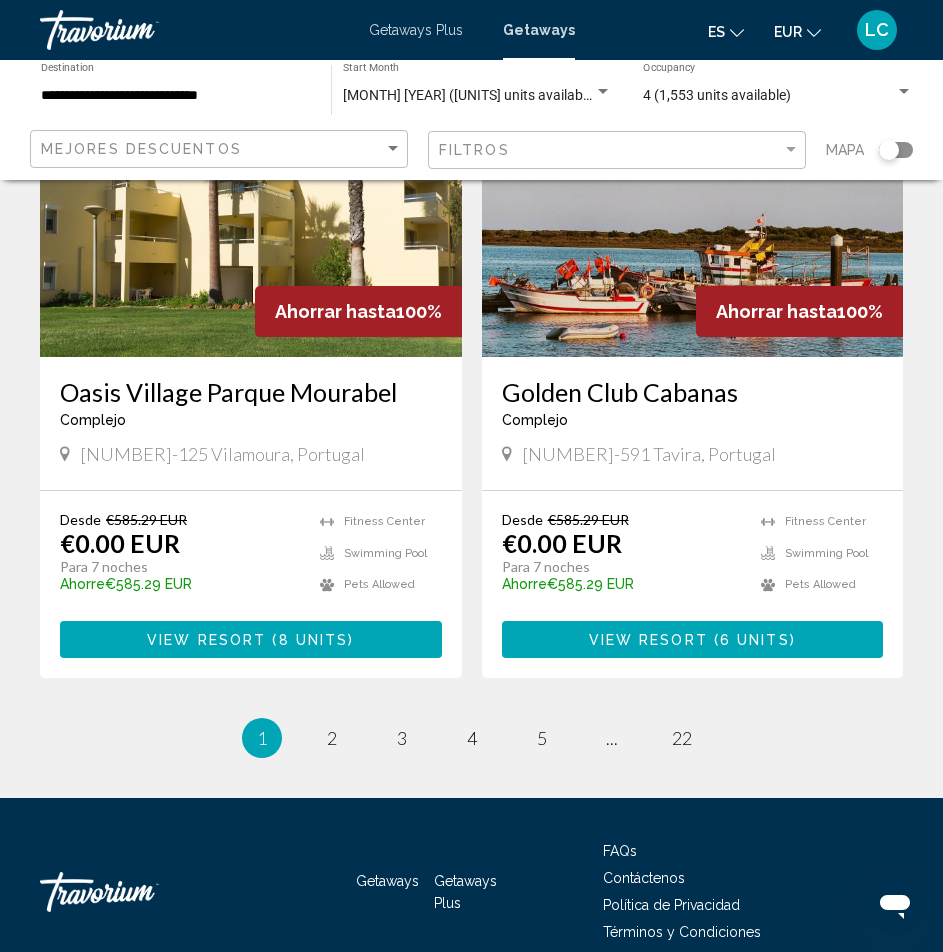click at bounding box center [693, 197] 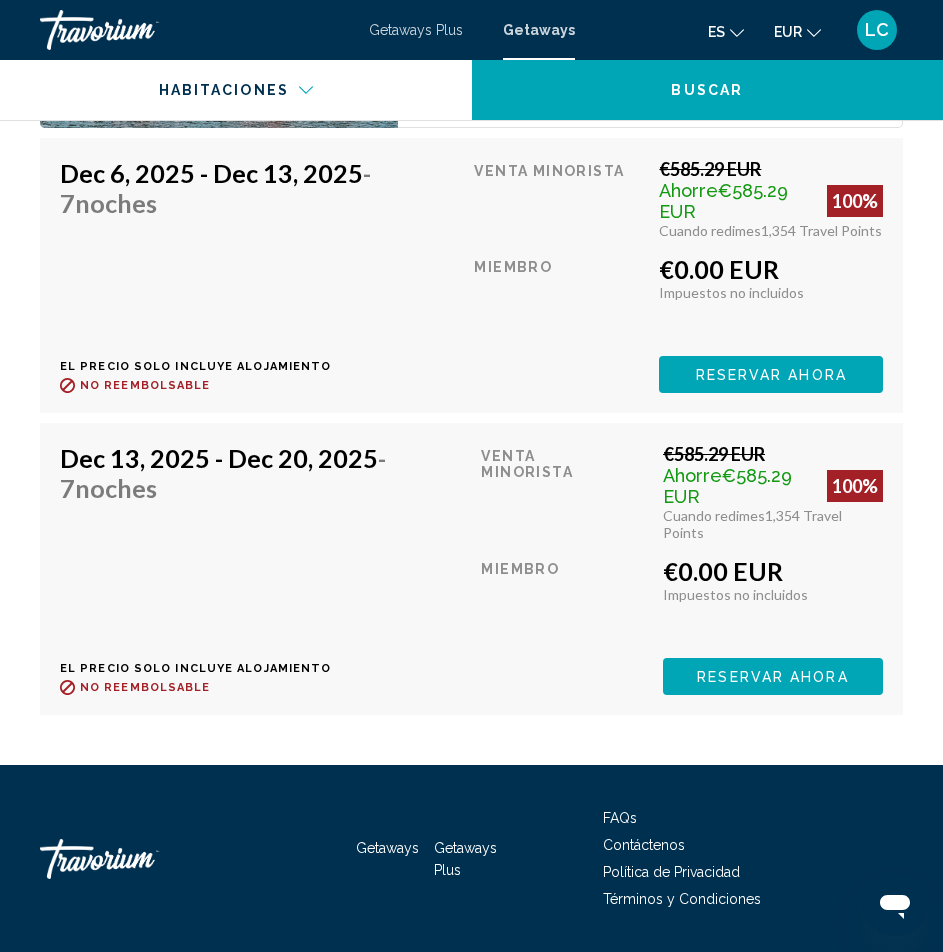 scroll, scrollTop: 4438, scrollLeft: 0, axis: vertical 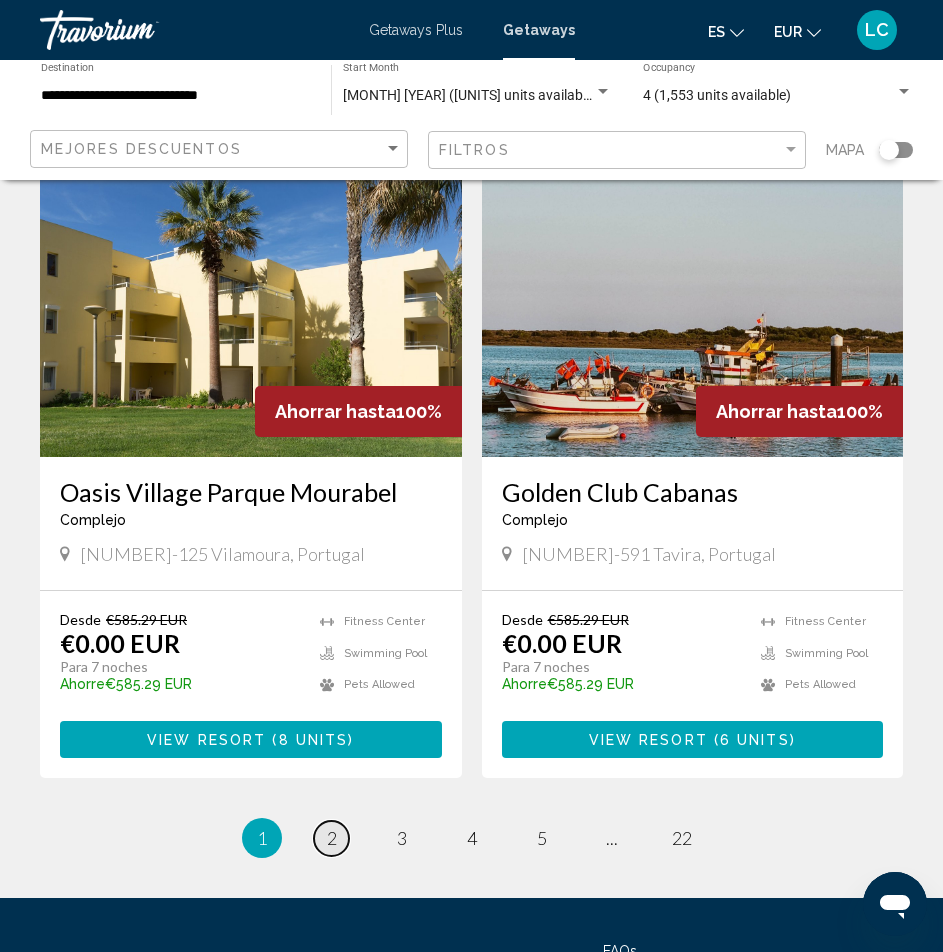 click on "2" at bounding box center [332, 838] 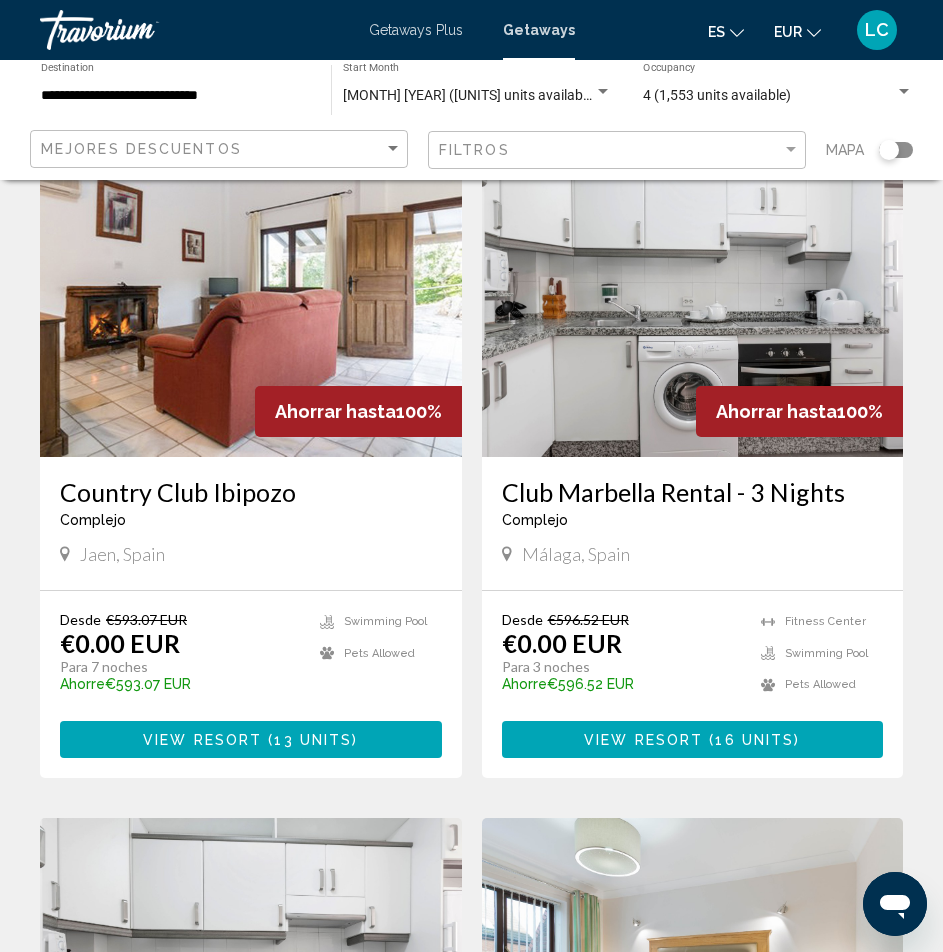 scroll, scrollTop: 1500, scrollLeft: 0, axis: vertical 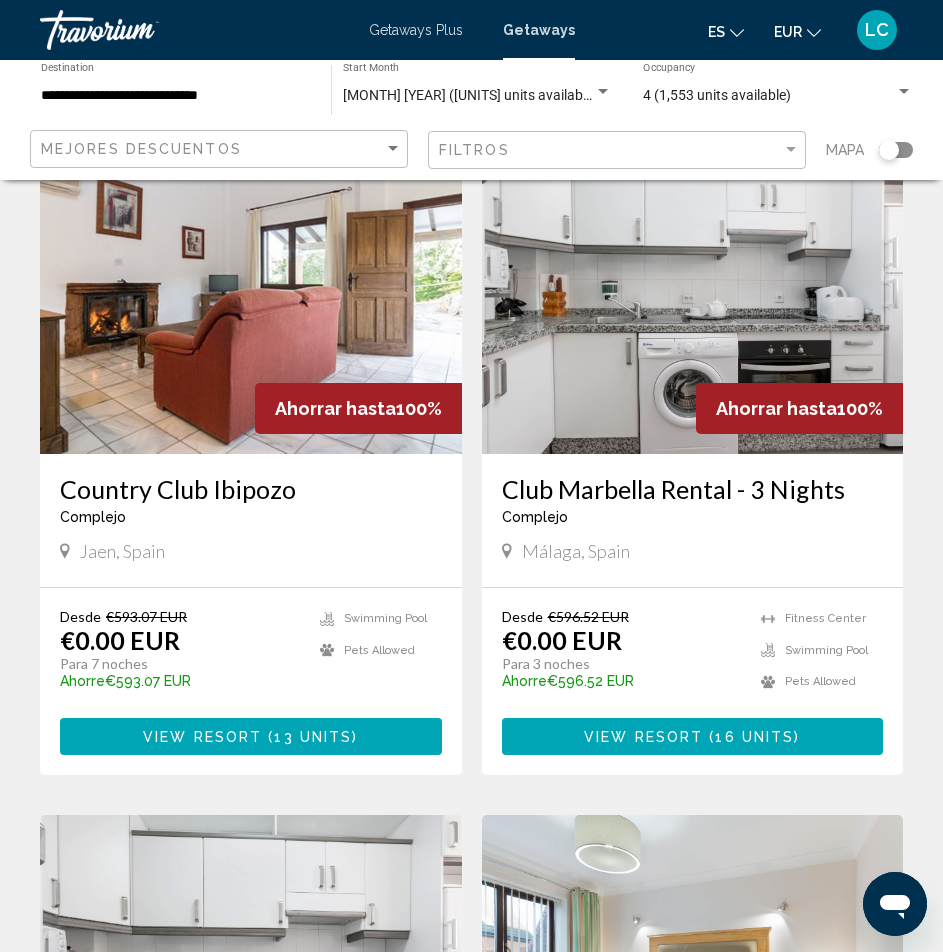 click at bounding box center [251, 294] 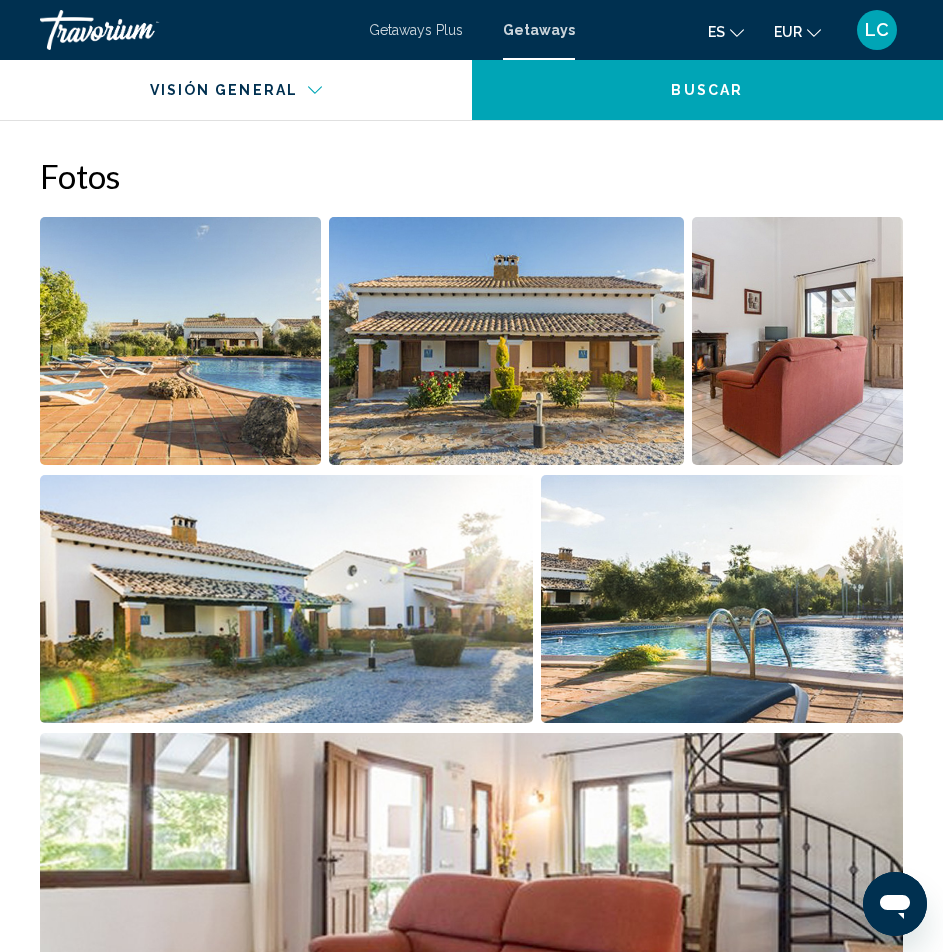 scroll, scrollTop: 1259, scrollLeft: 0, axis: vertical 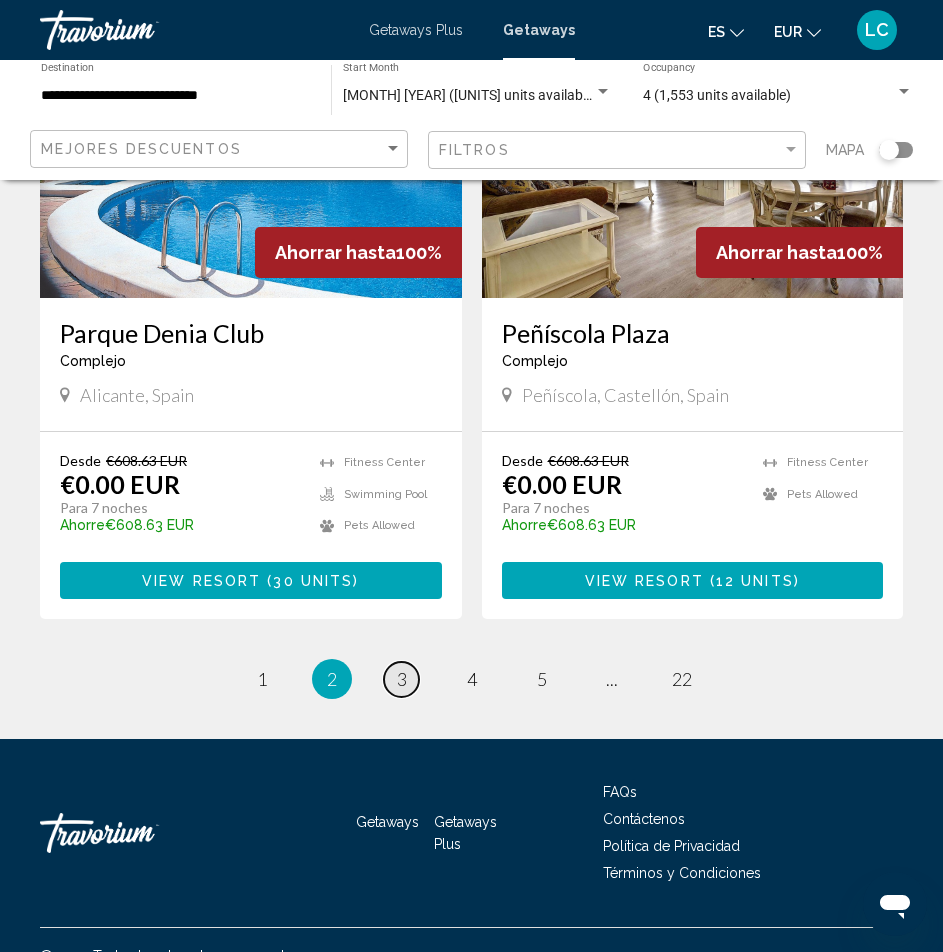 click on "3" at bounding box center (402, 679) 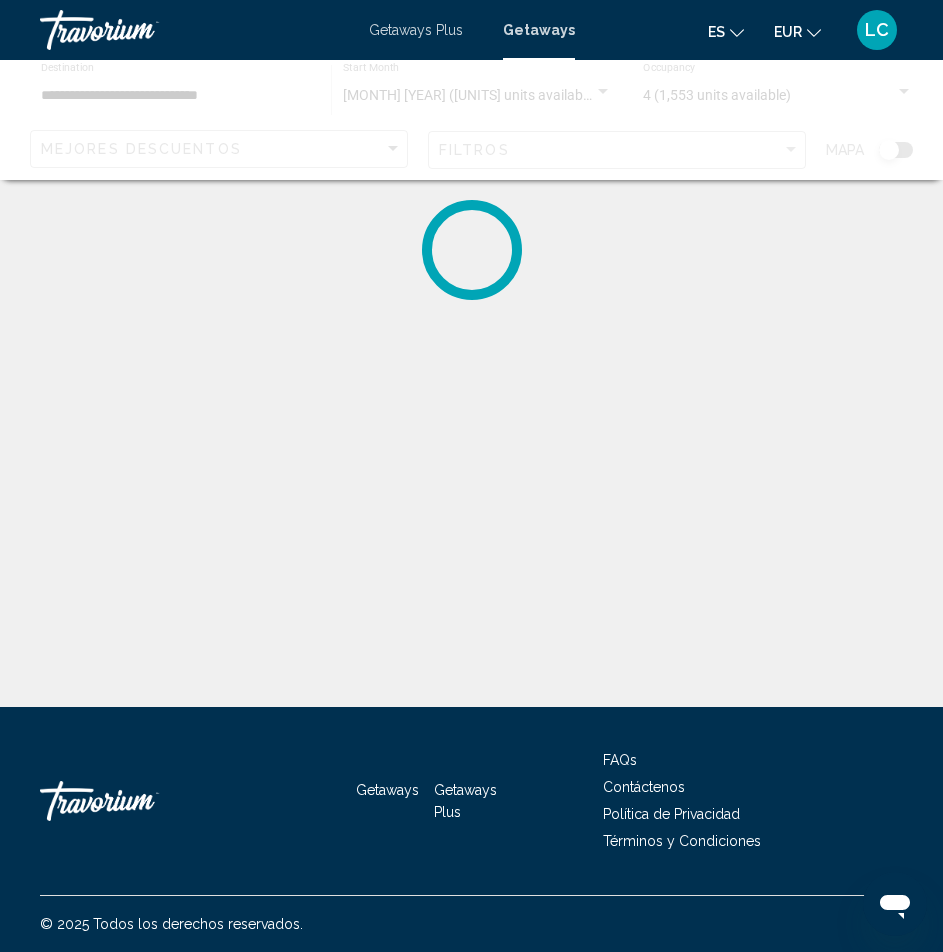 scroll, scrollTop: 0, scrollLeft: 0, axis: both 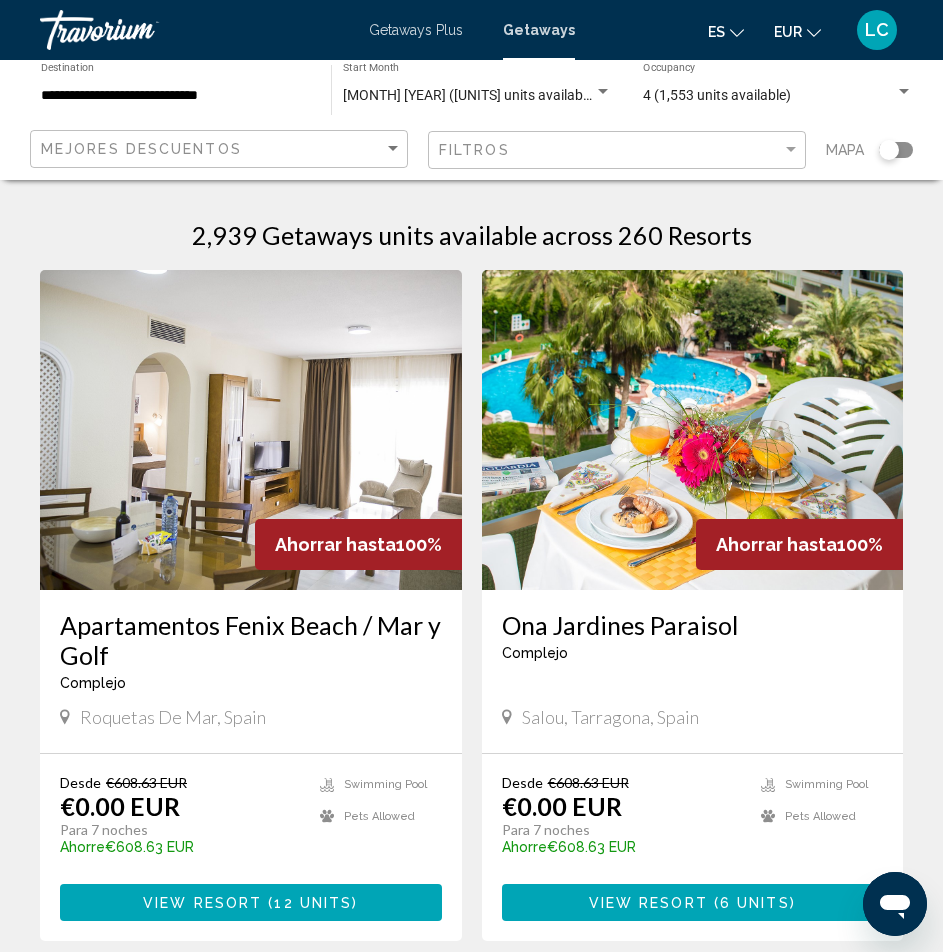 click at bounding box center (251, 430) 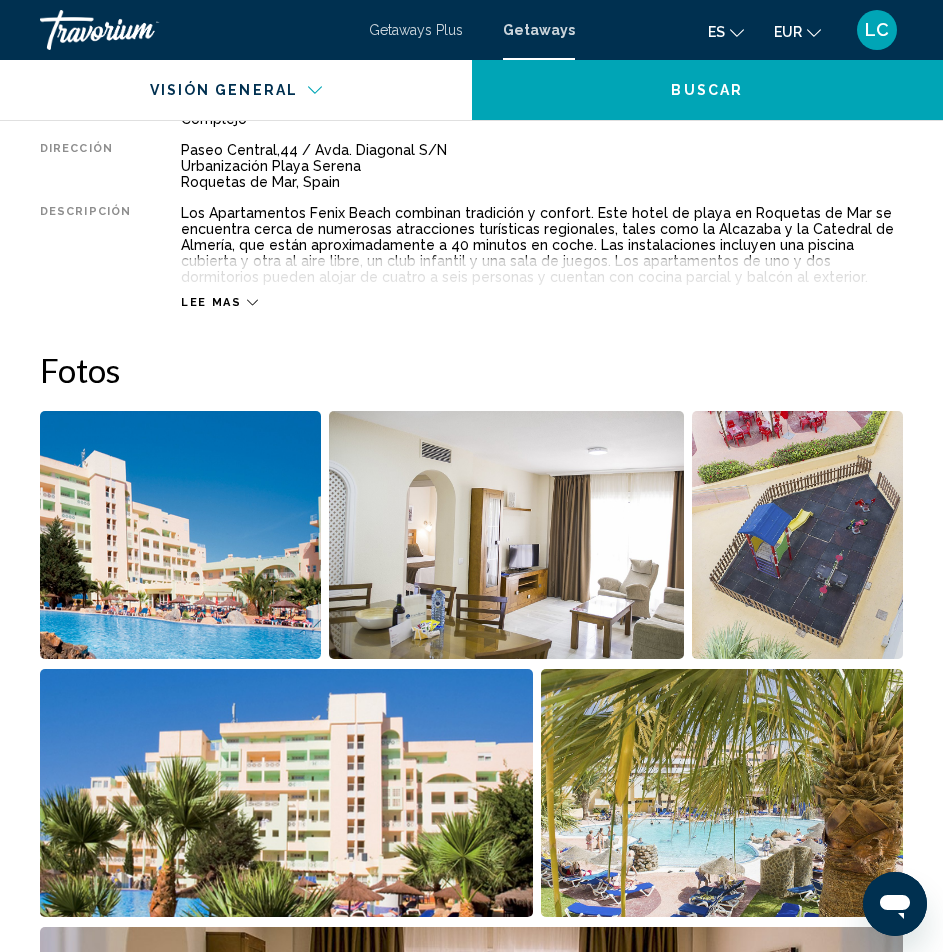 scroll, scrollTop: 1037, scrollLeft: 0, axis: vertical 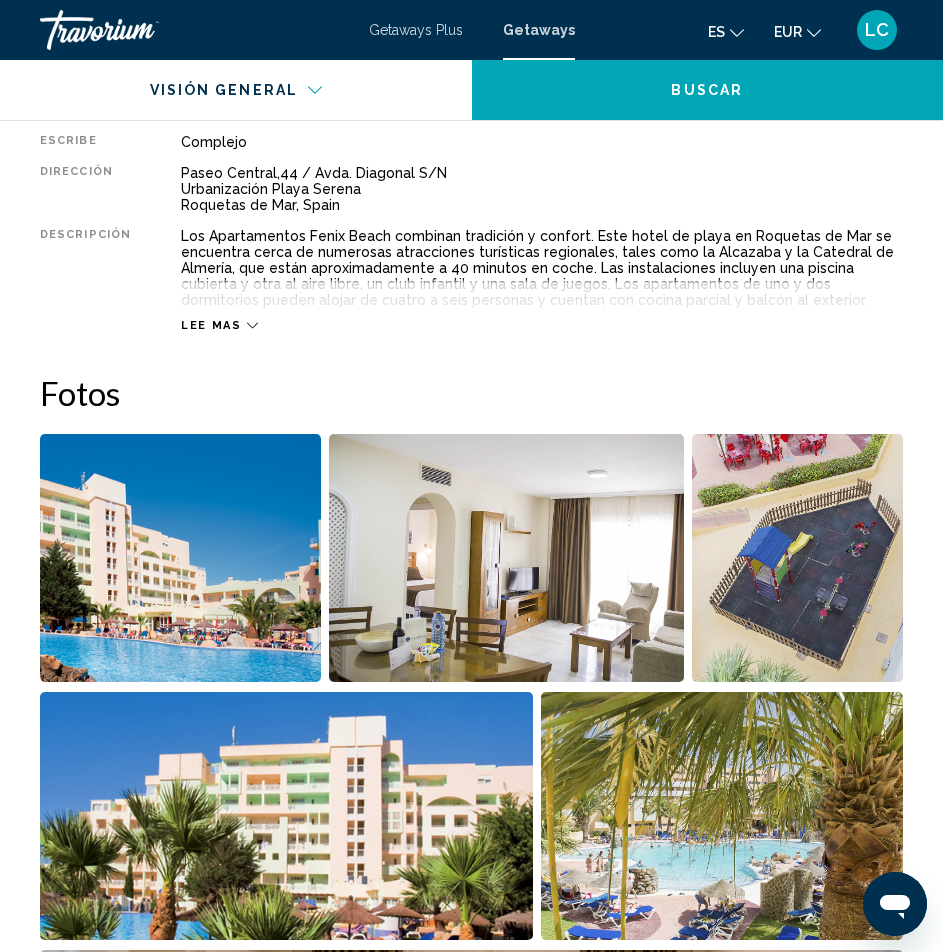 click at bounding box center [180, 558] 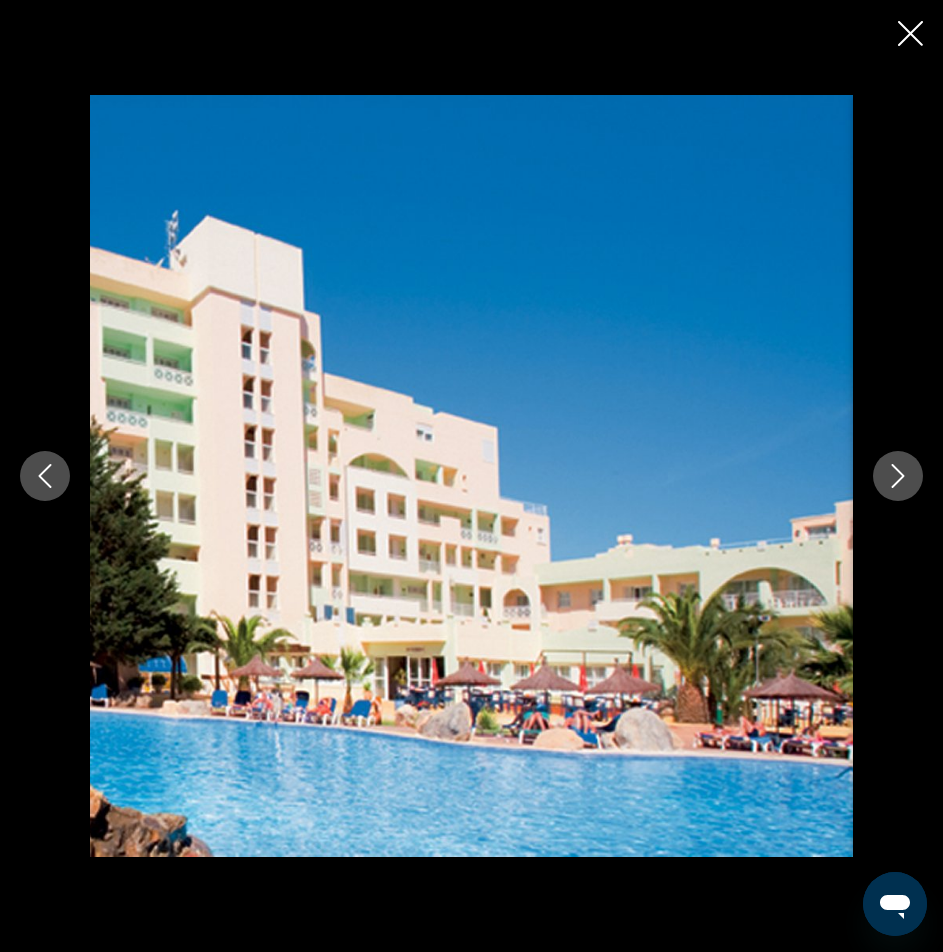 click 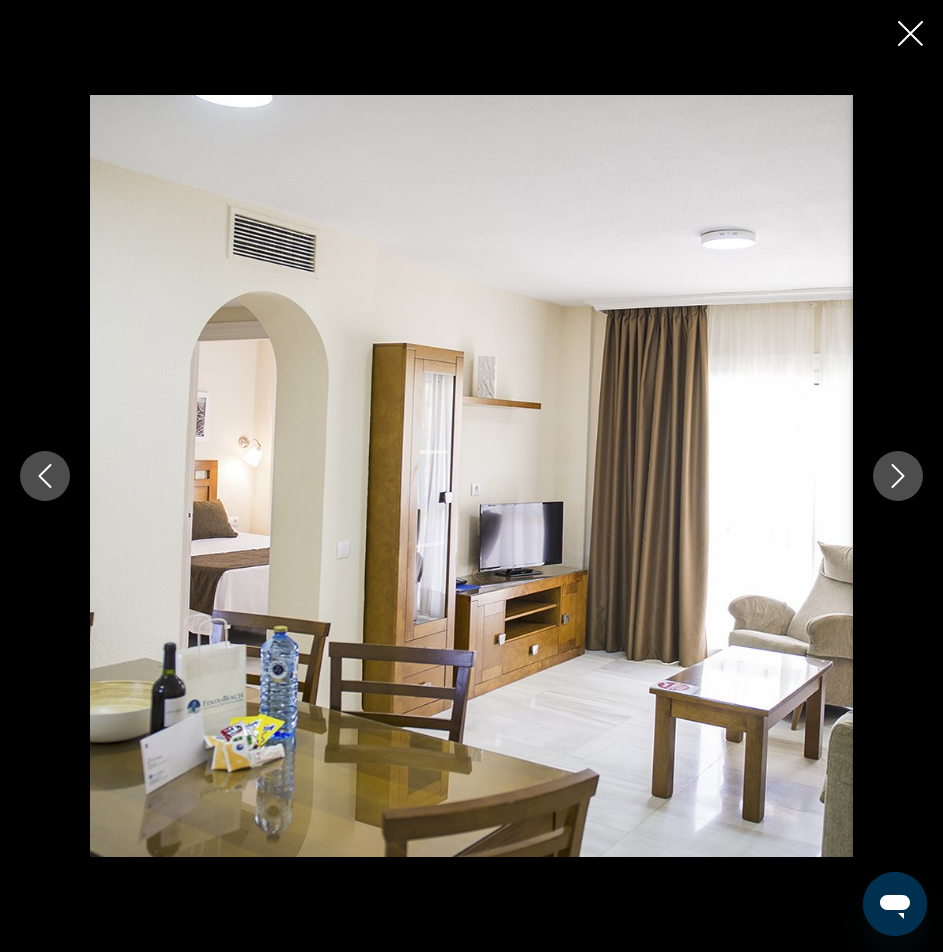 click 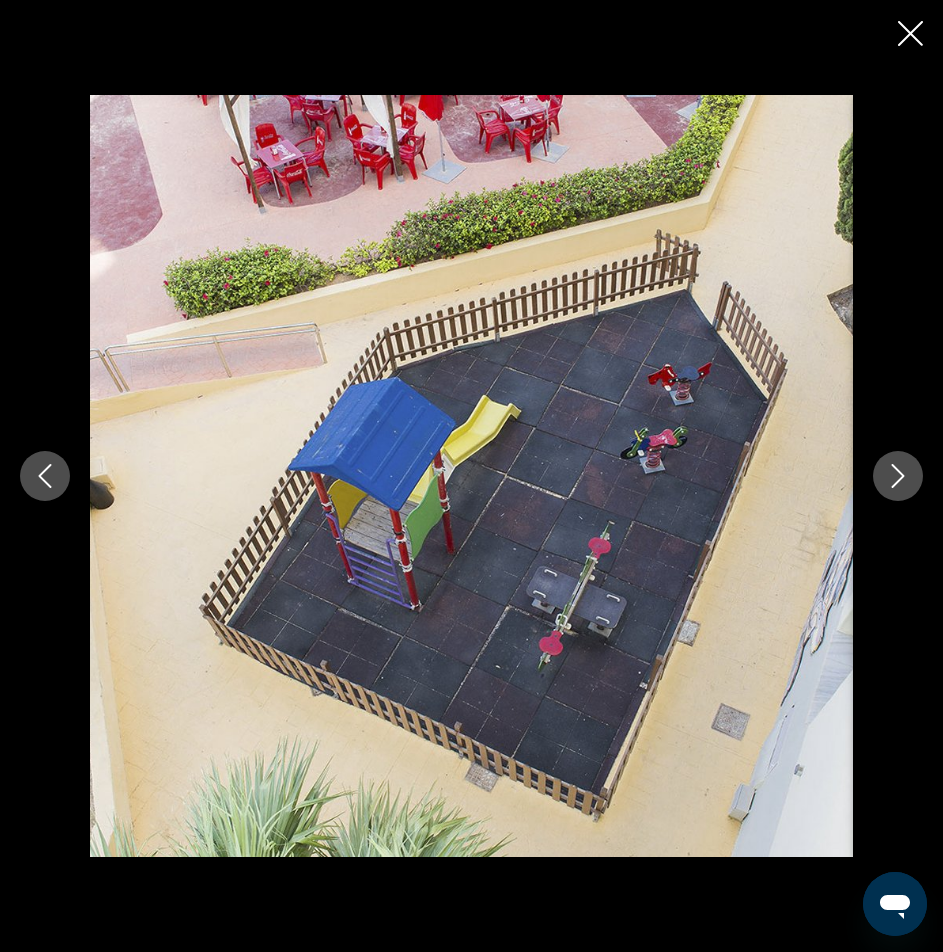click 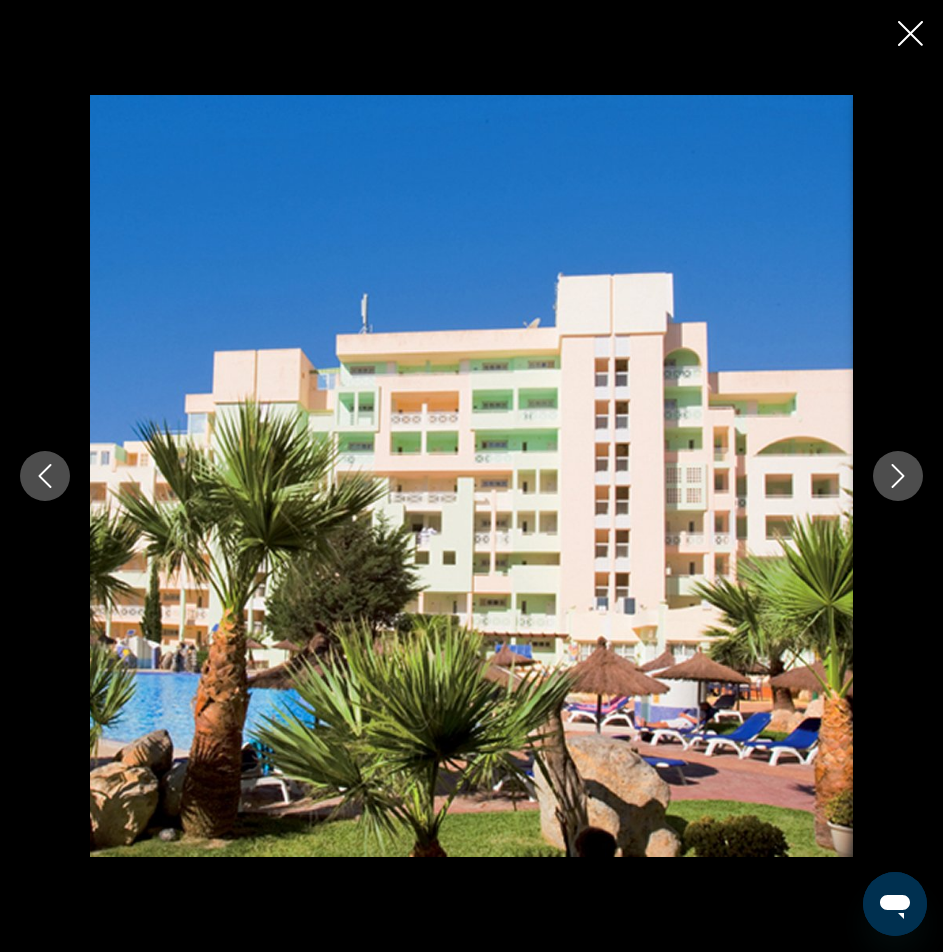click 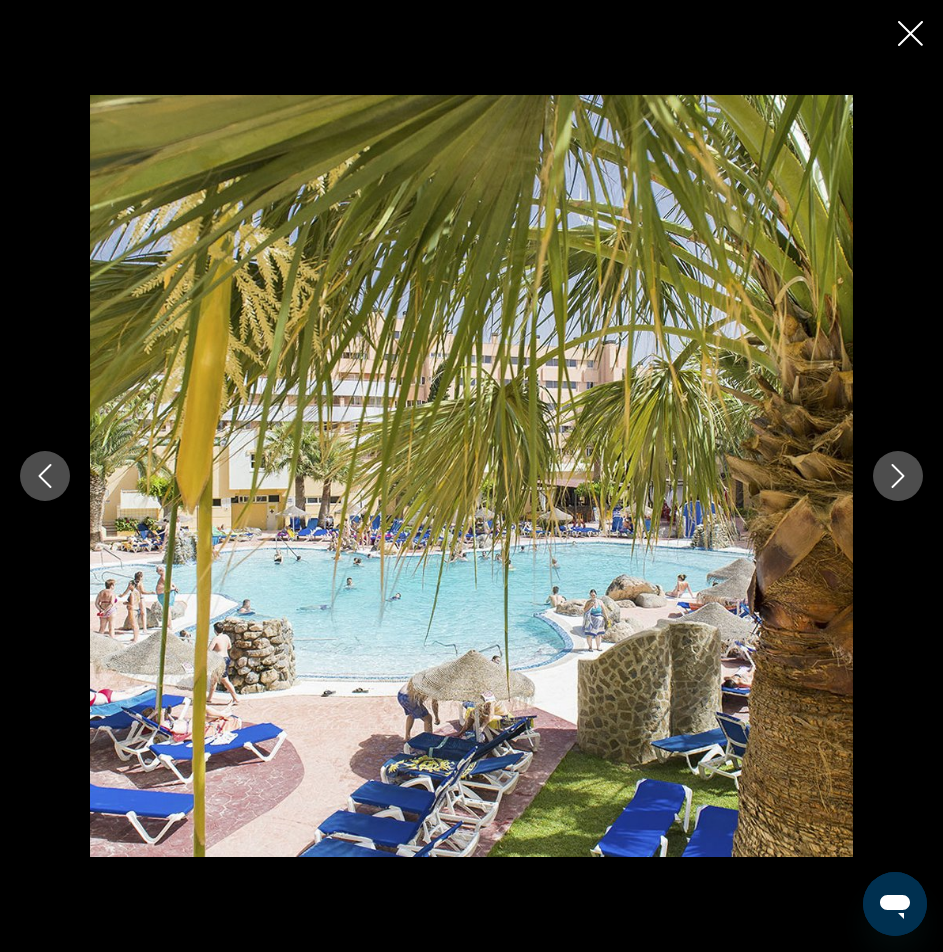 click 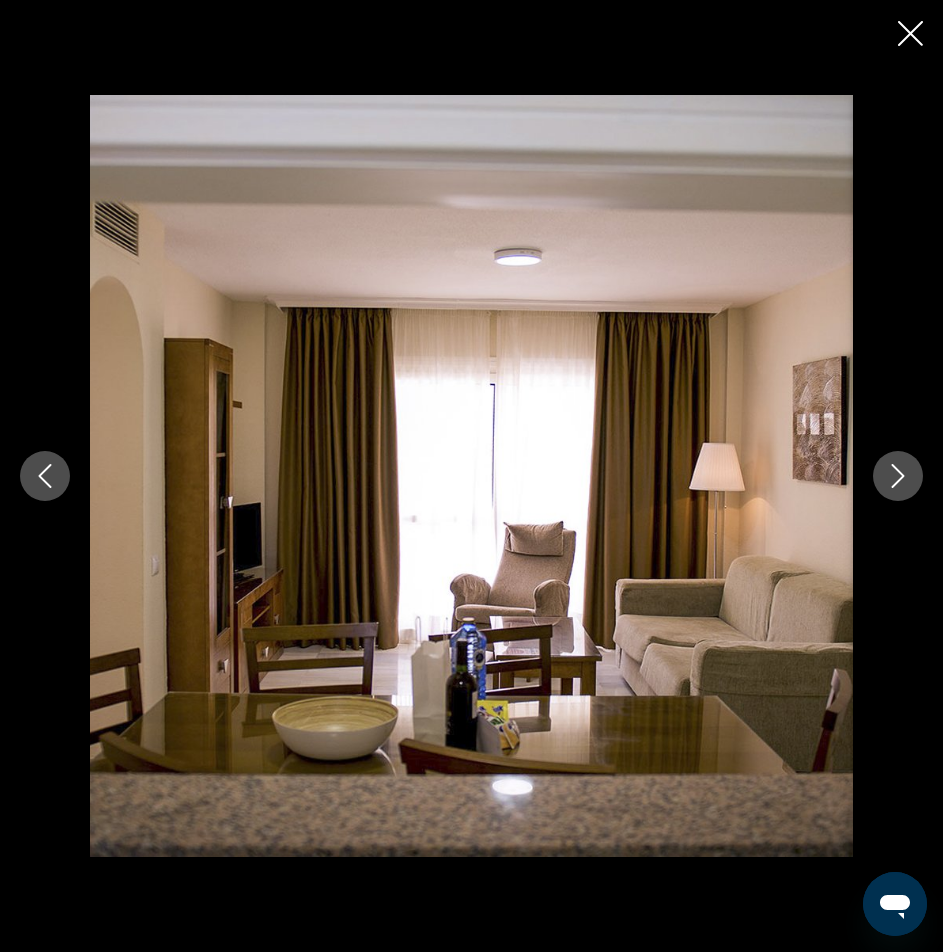 click 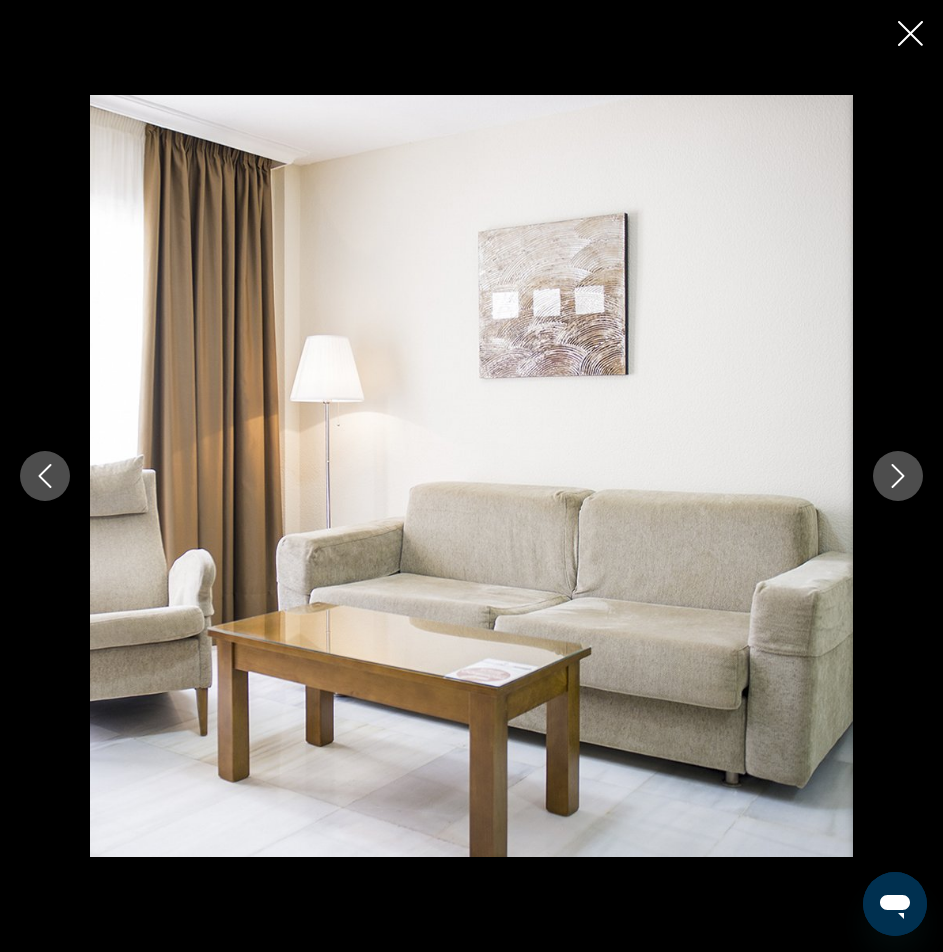 click 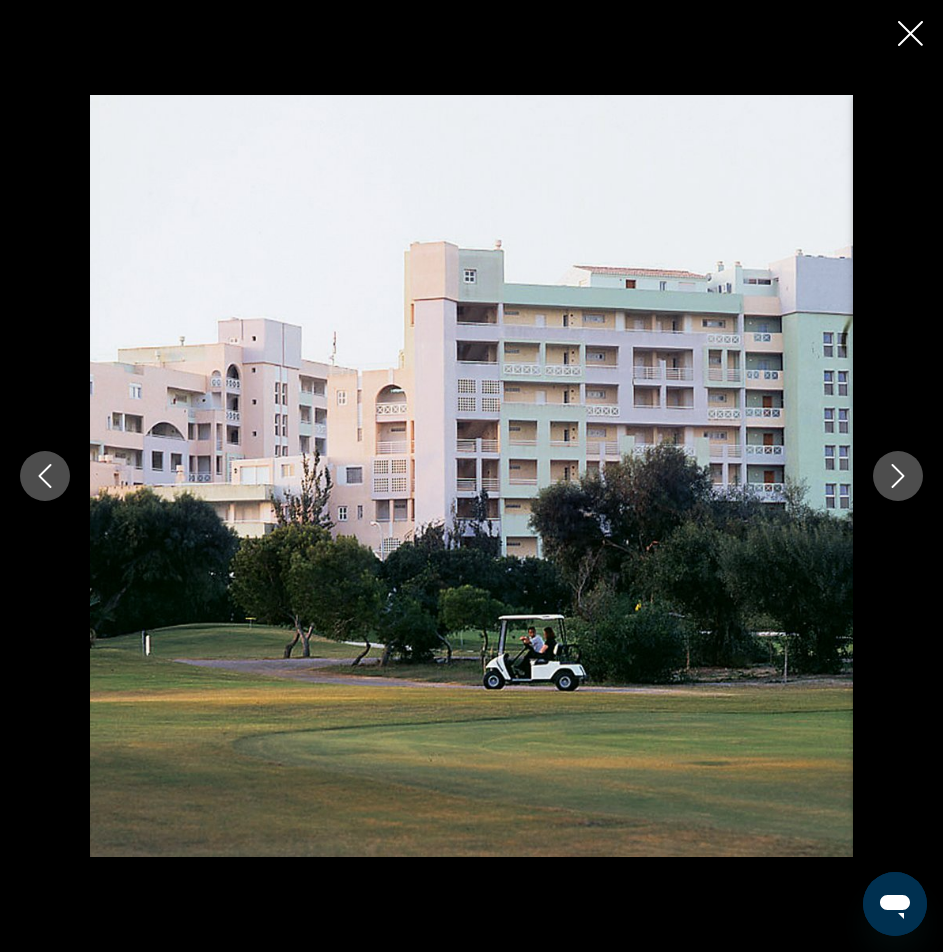 click 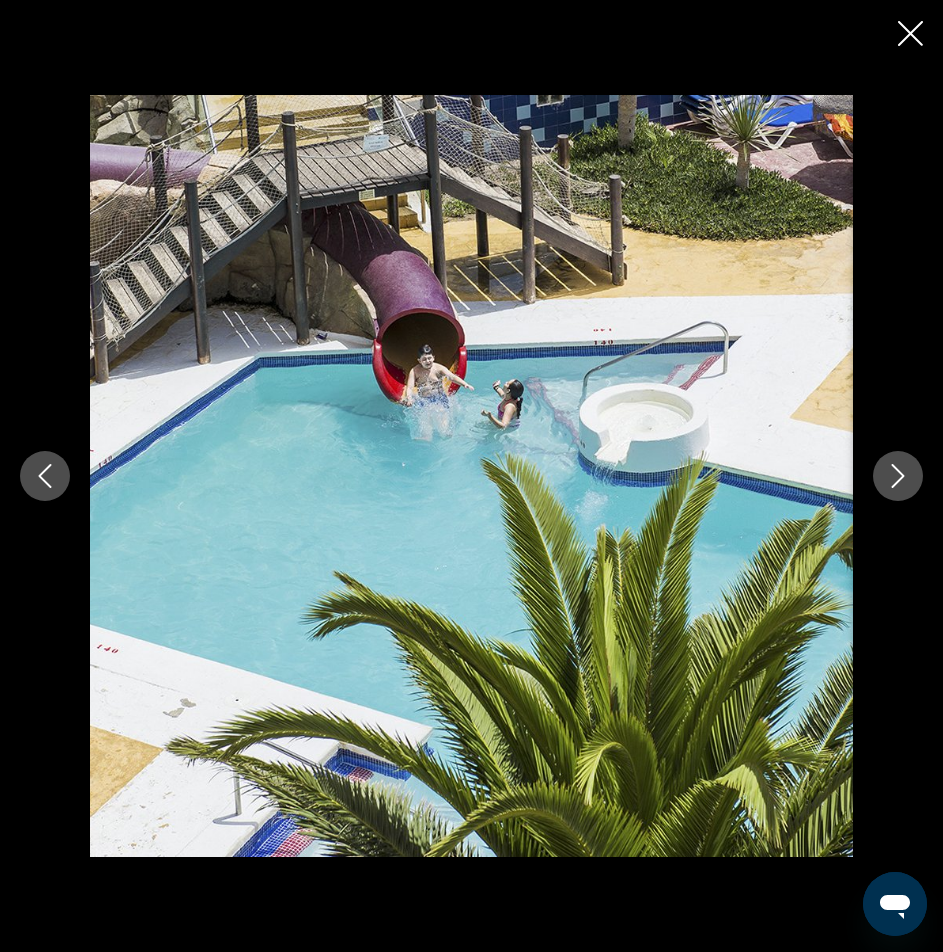 click 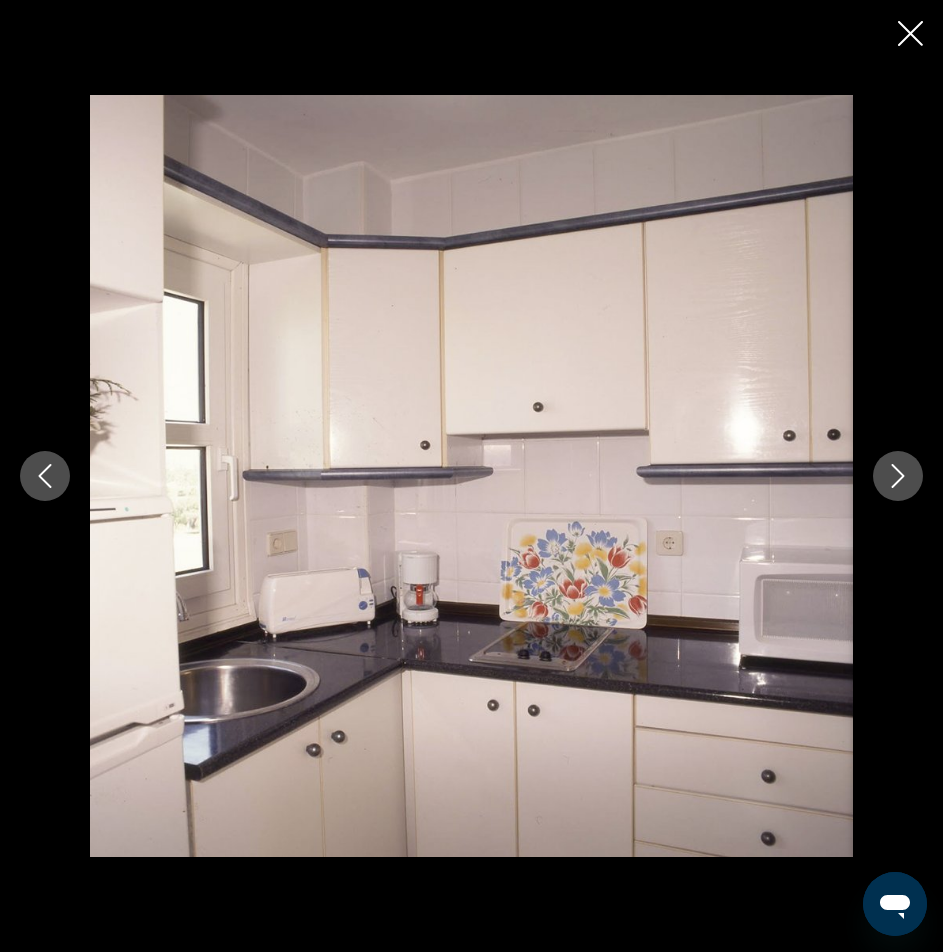click 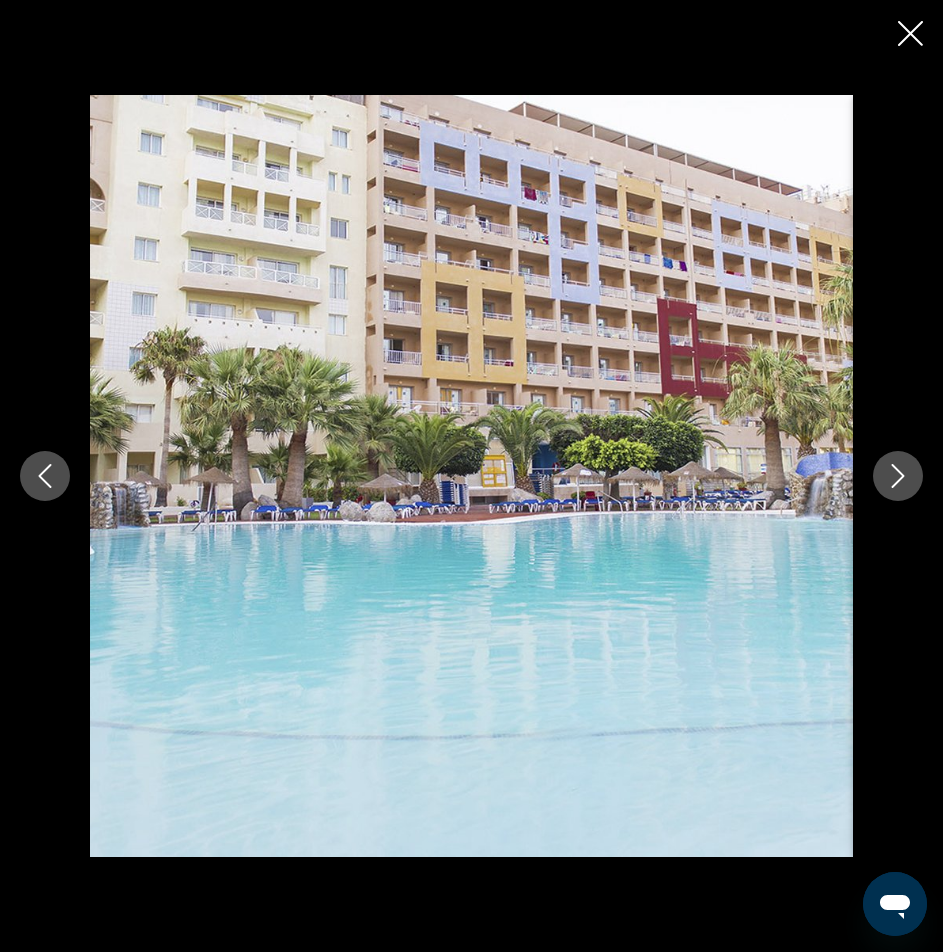 click 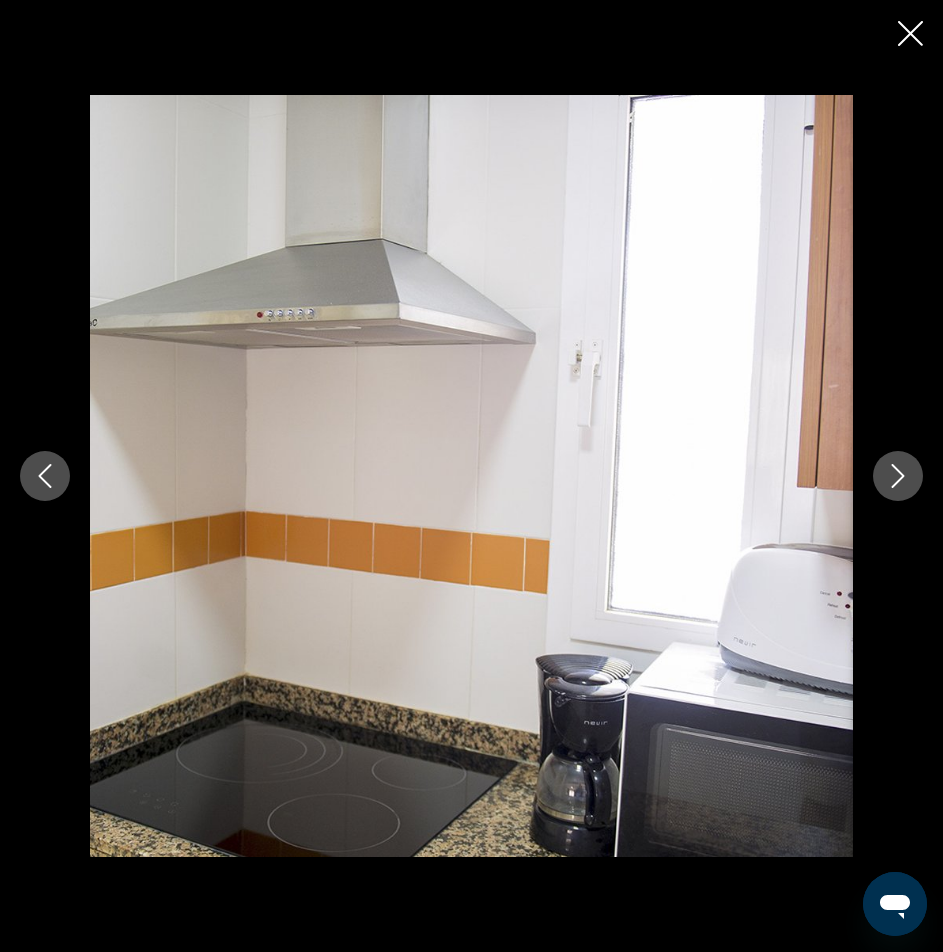 click 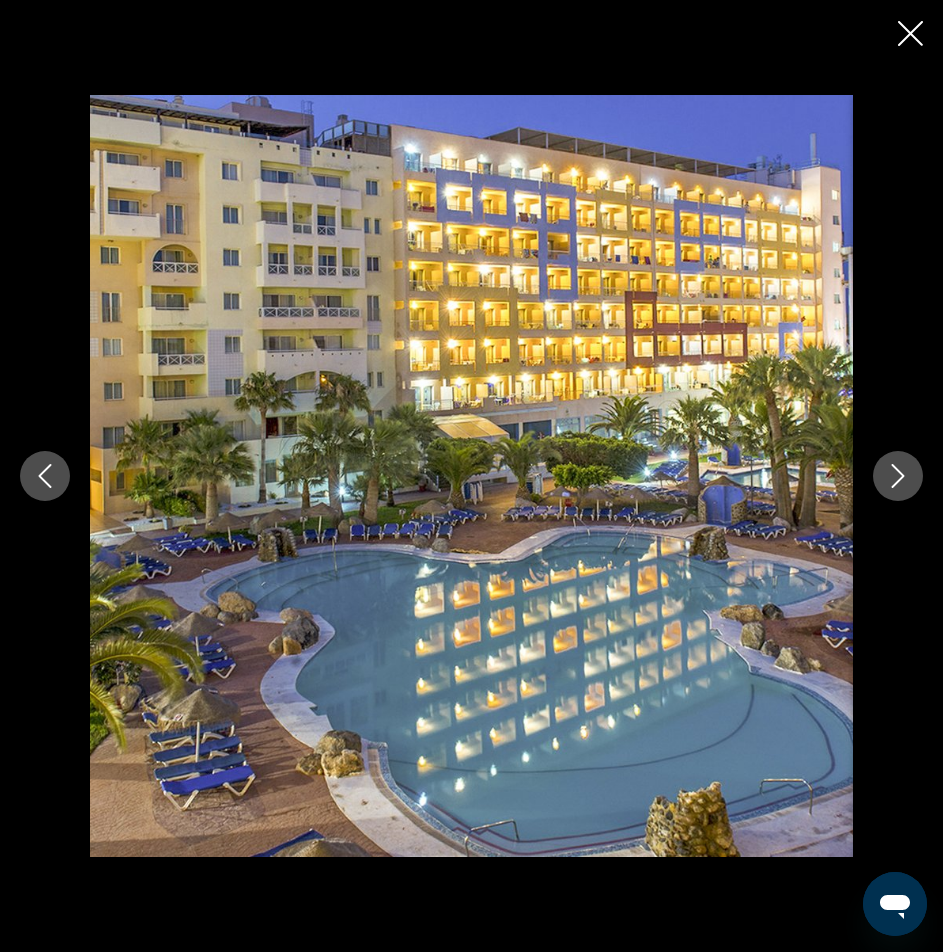 click 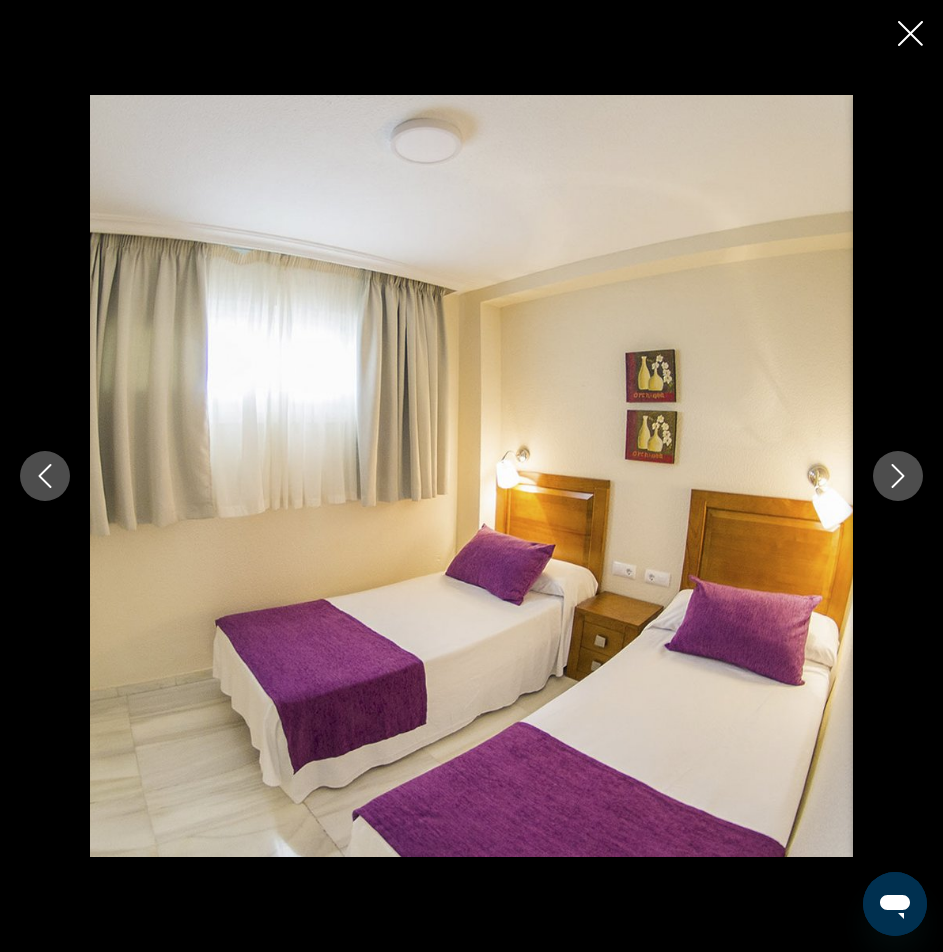 click 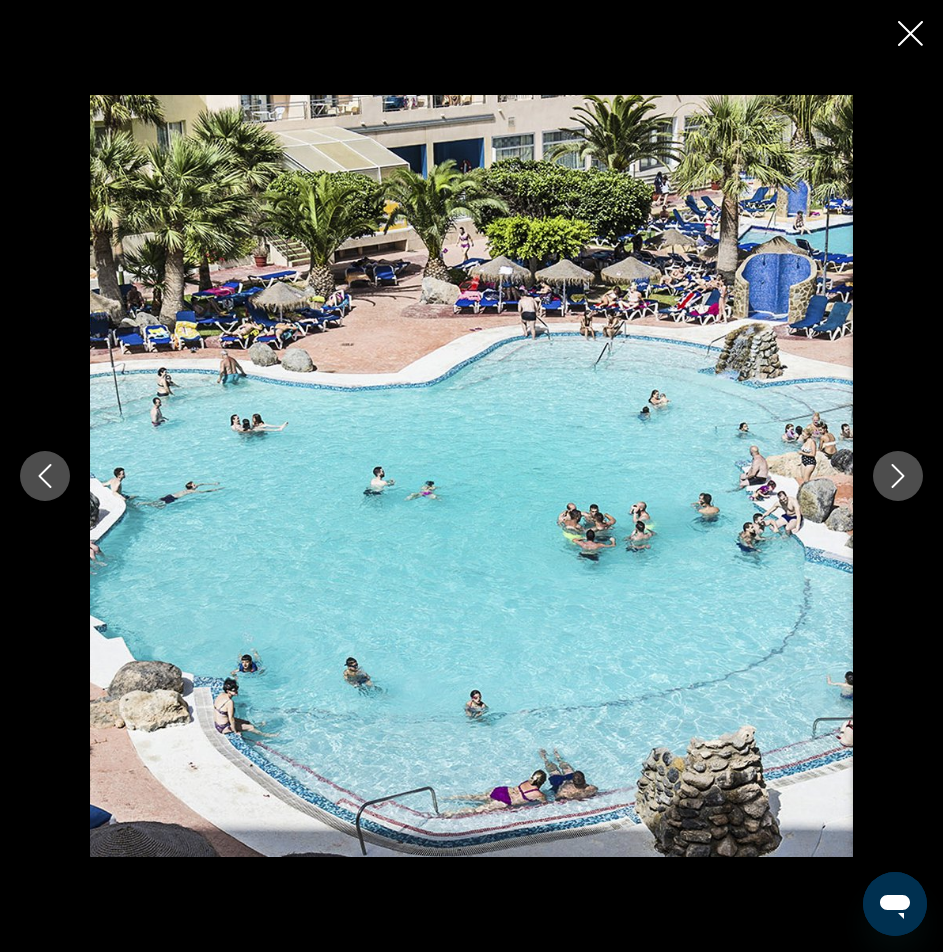 click 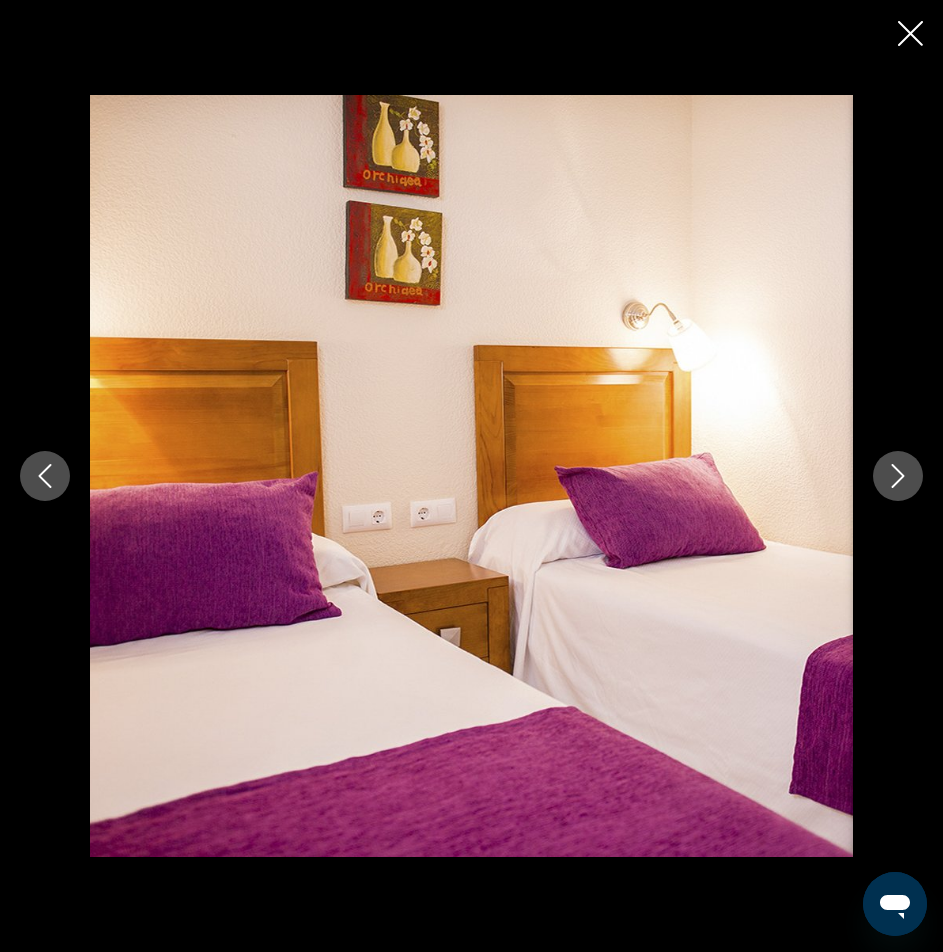 click at bounding box center [471, 476] 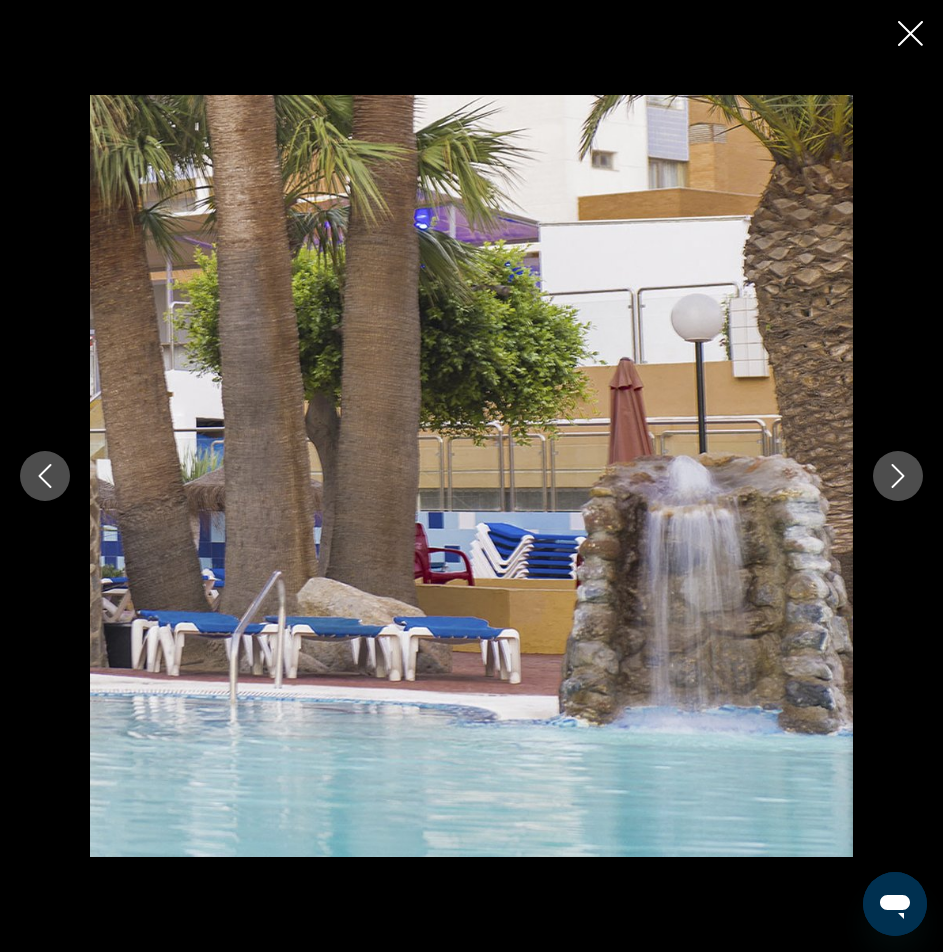 click 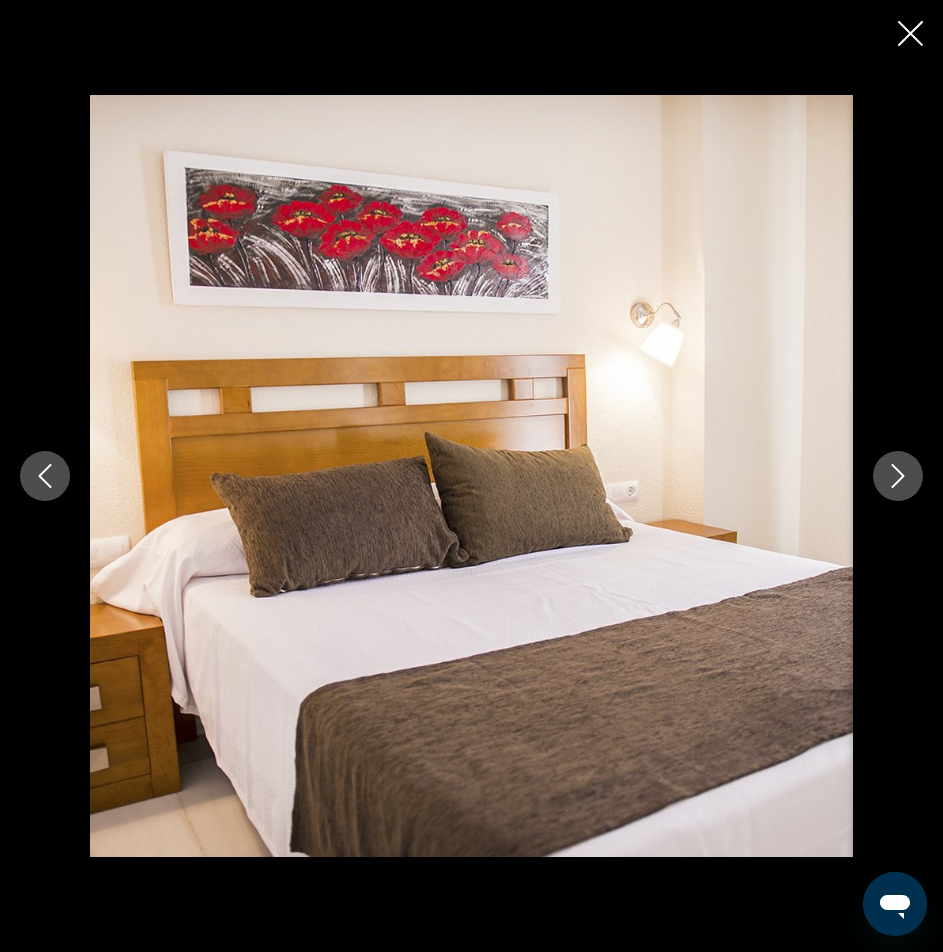 click 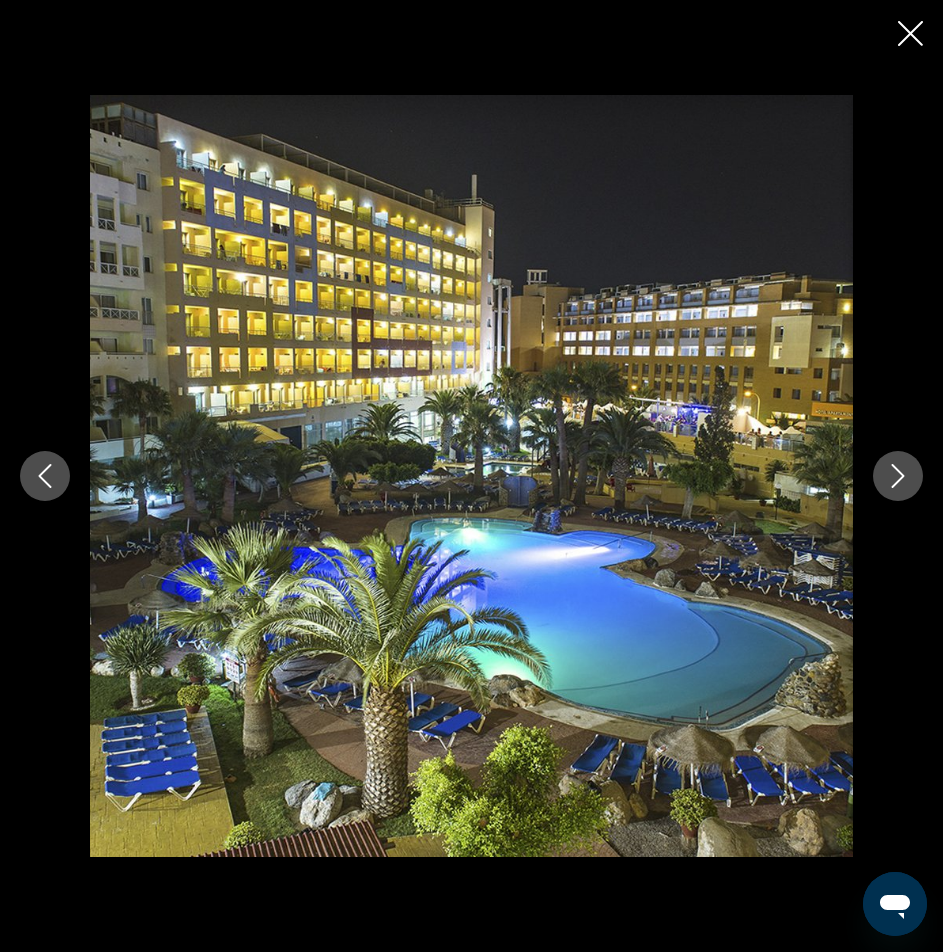 click 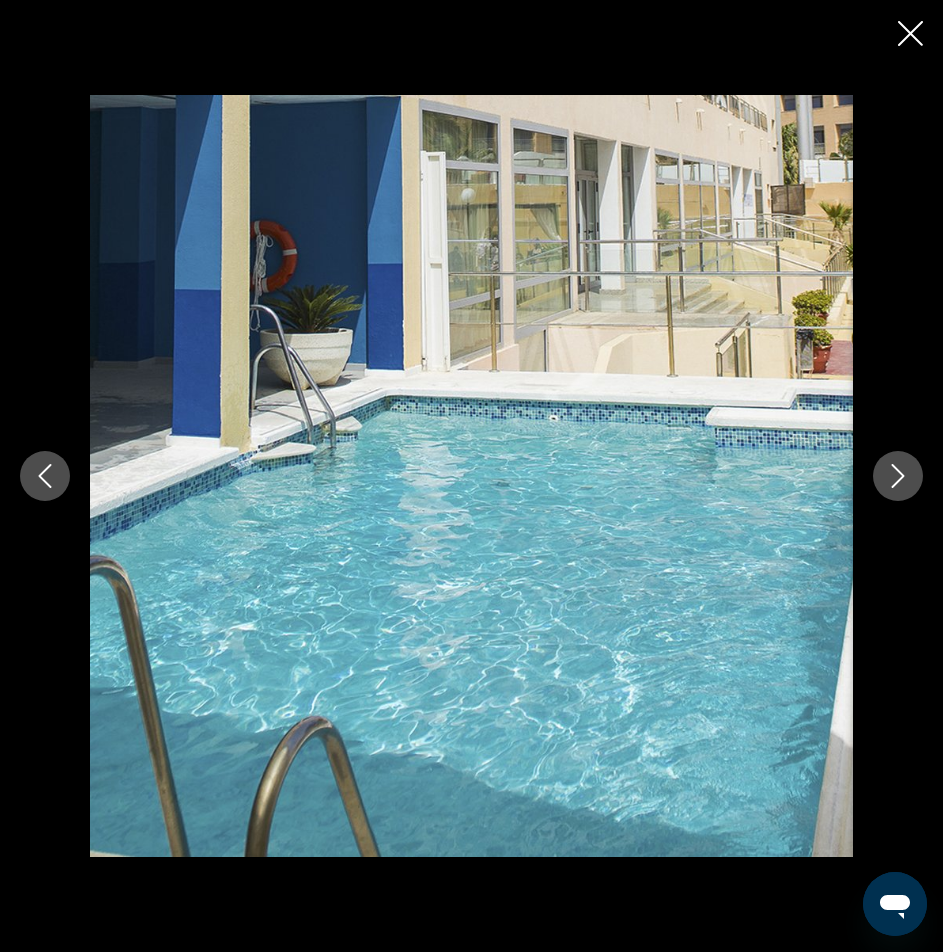 click 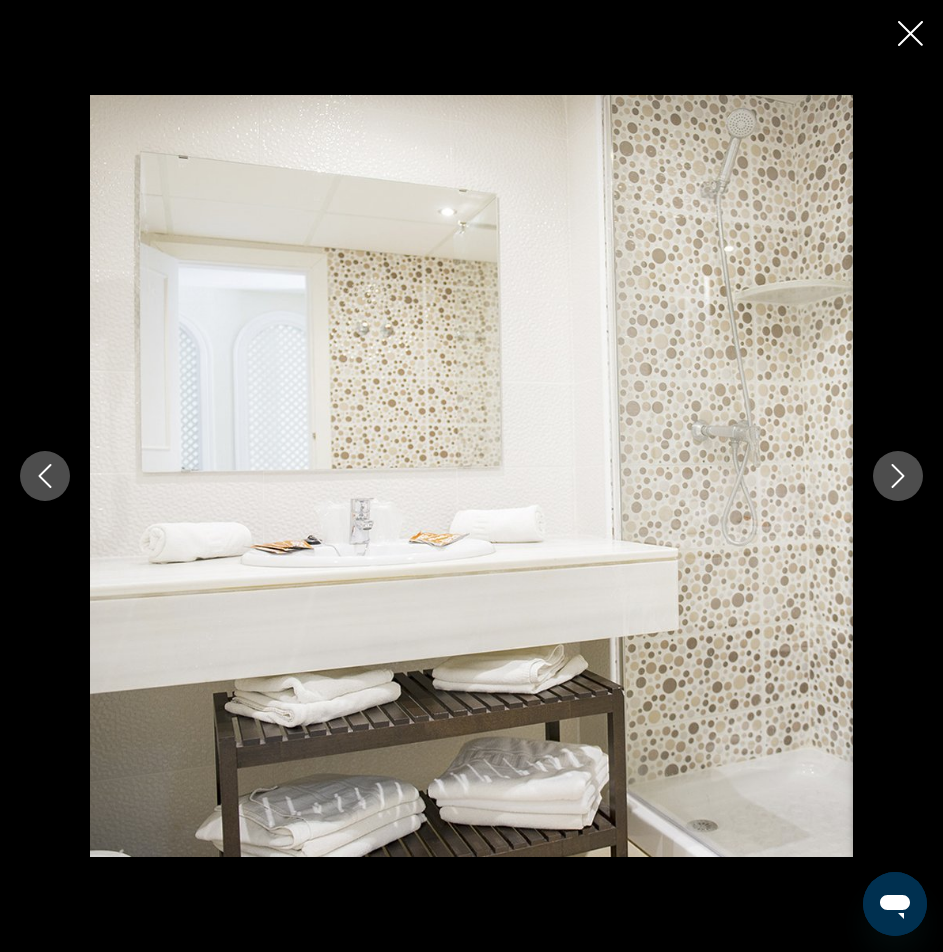 click 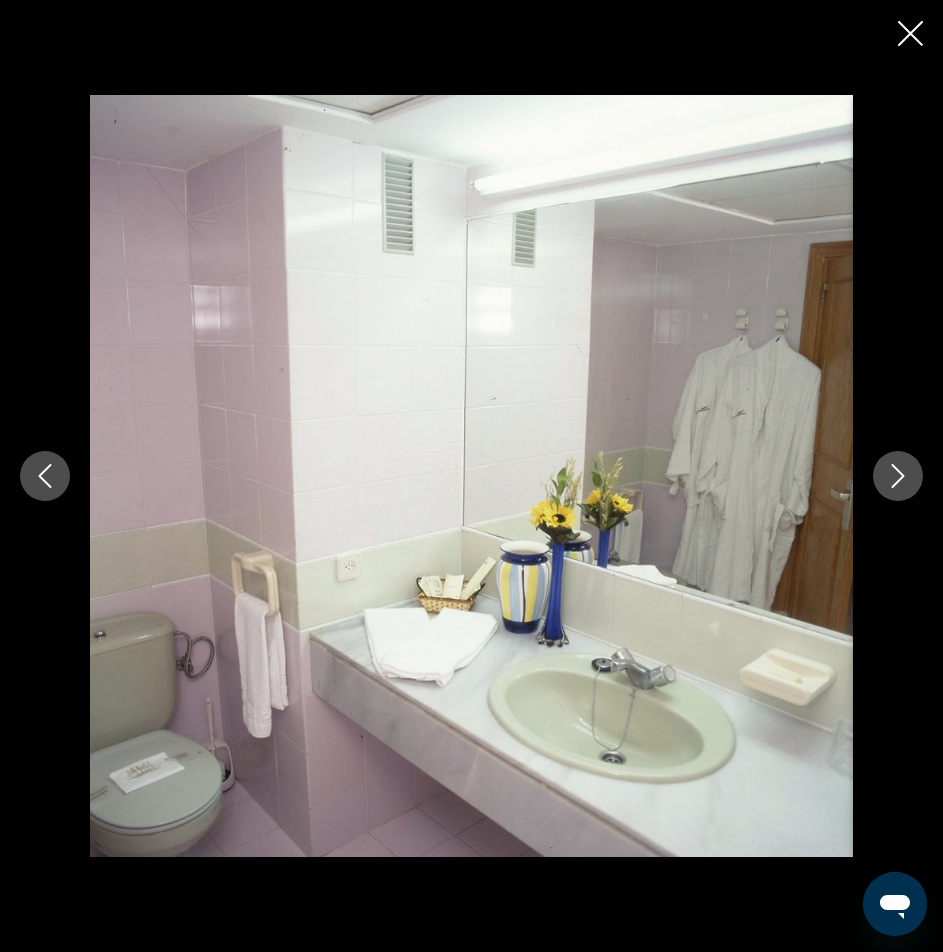 click 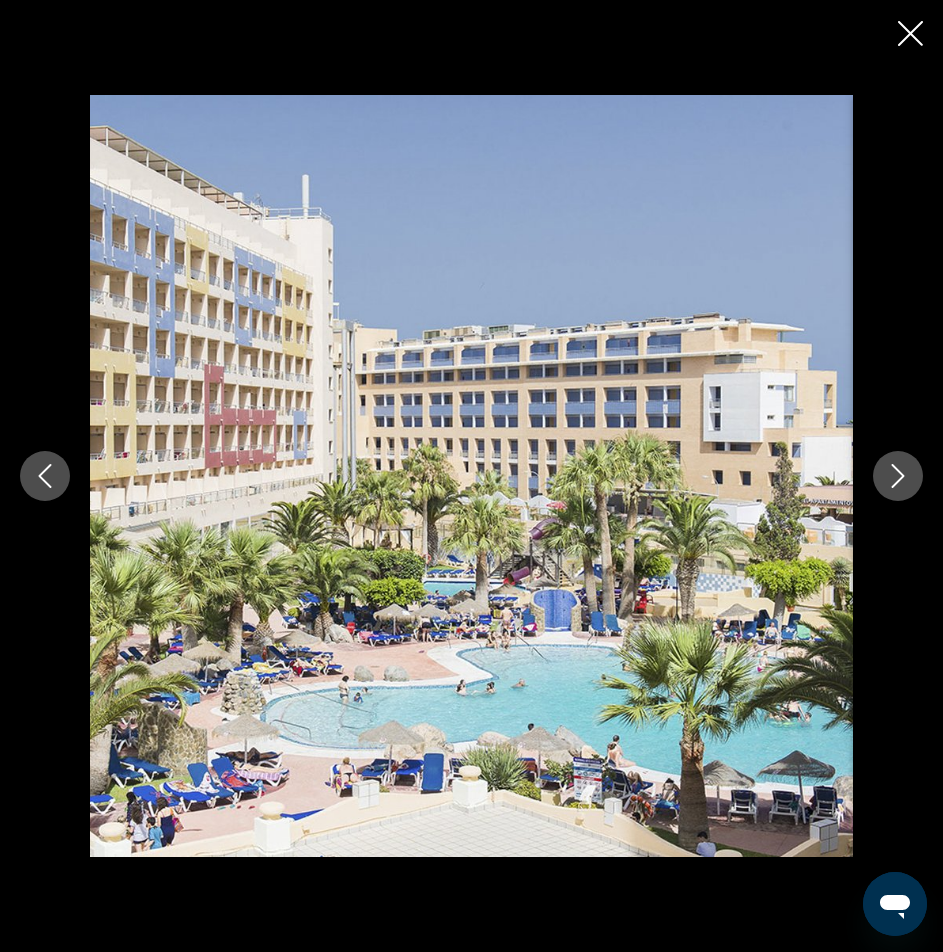 click 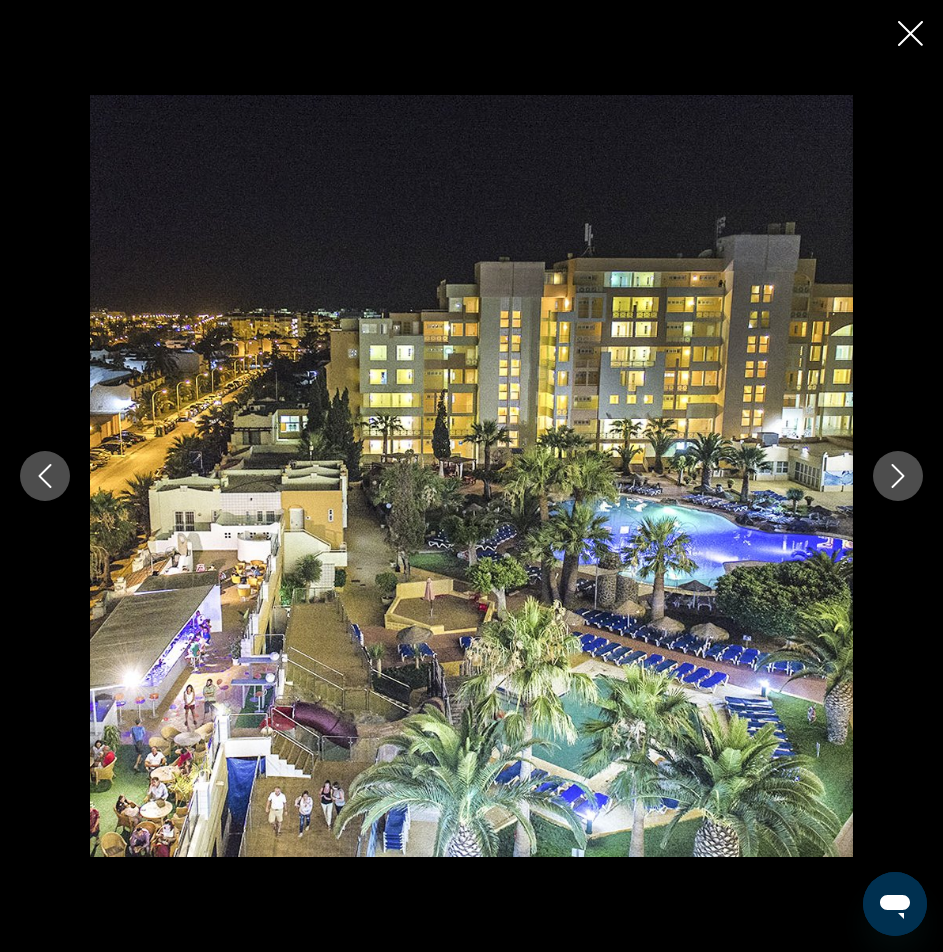 click 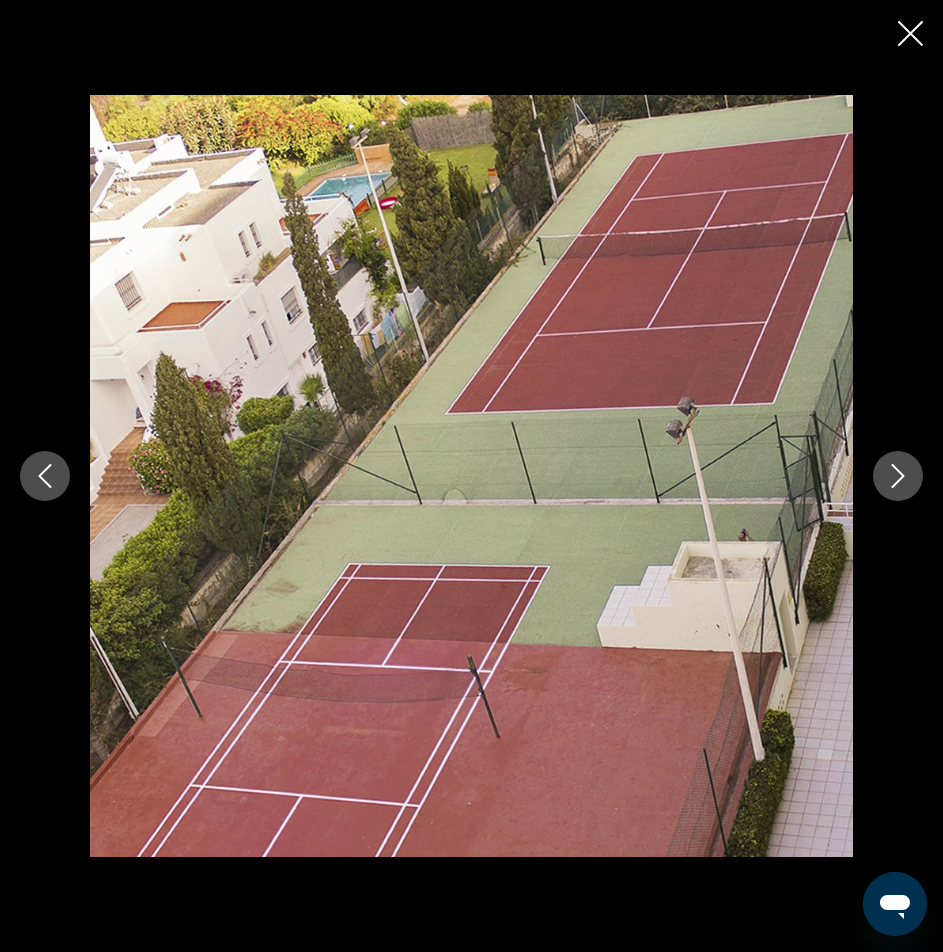 click 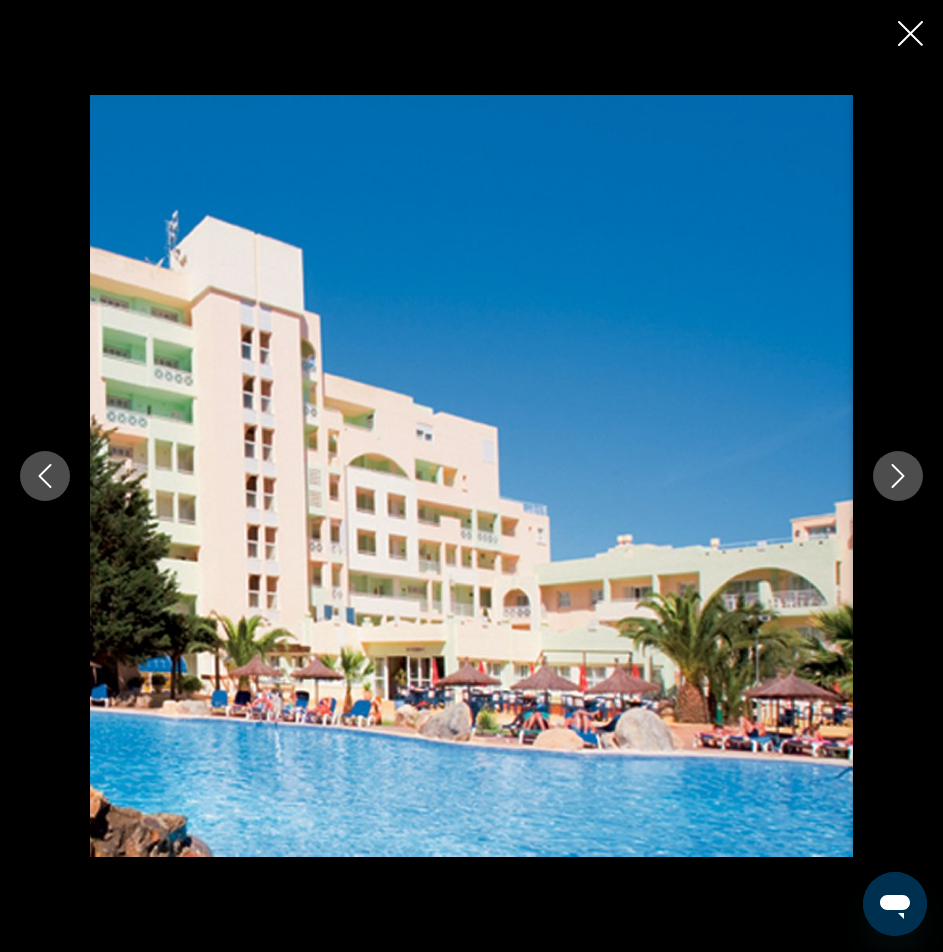 click 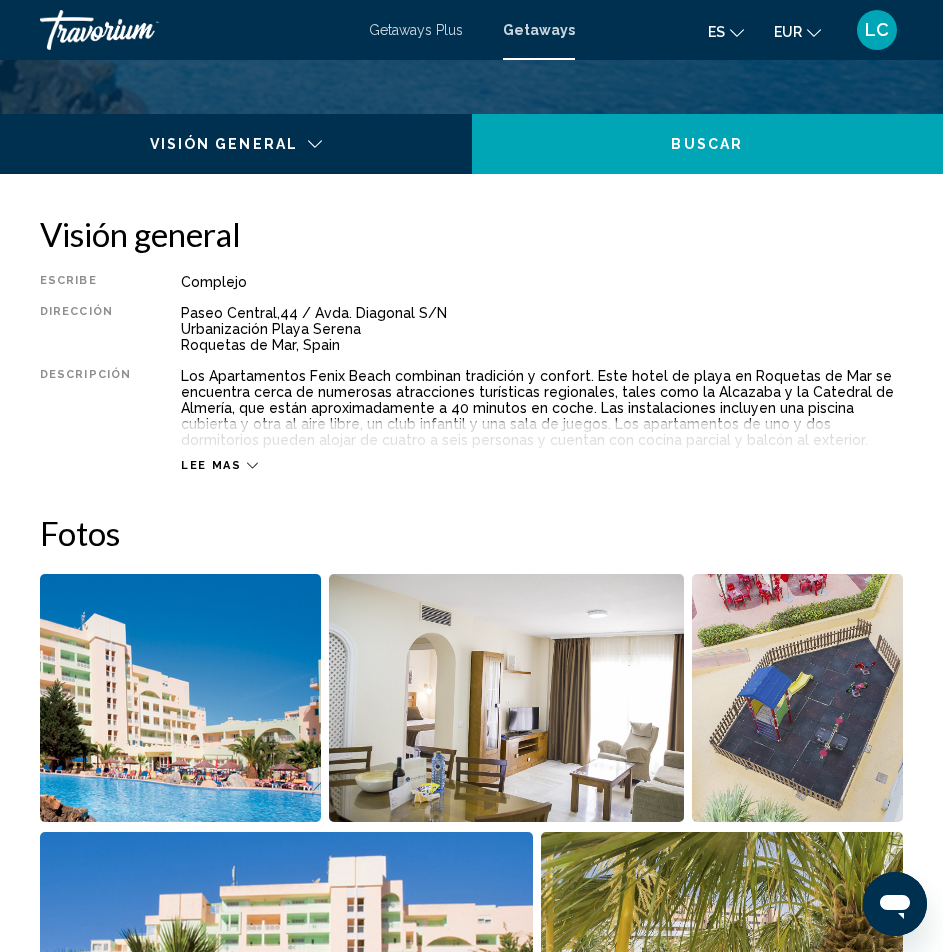 scroll, scrollTop: 837, scrollLeft: 0, axis: vertical 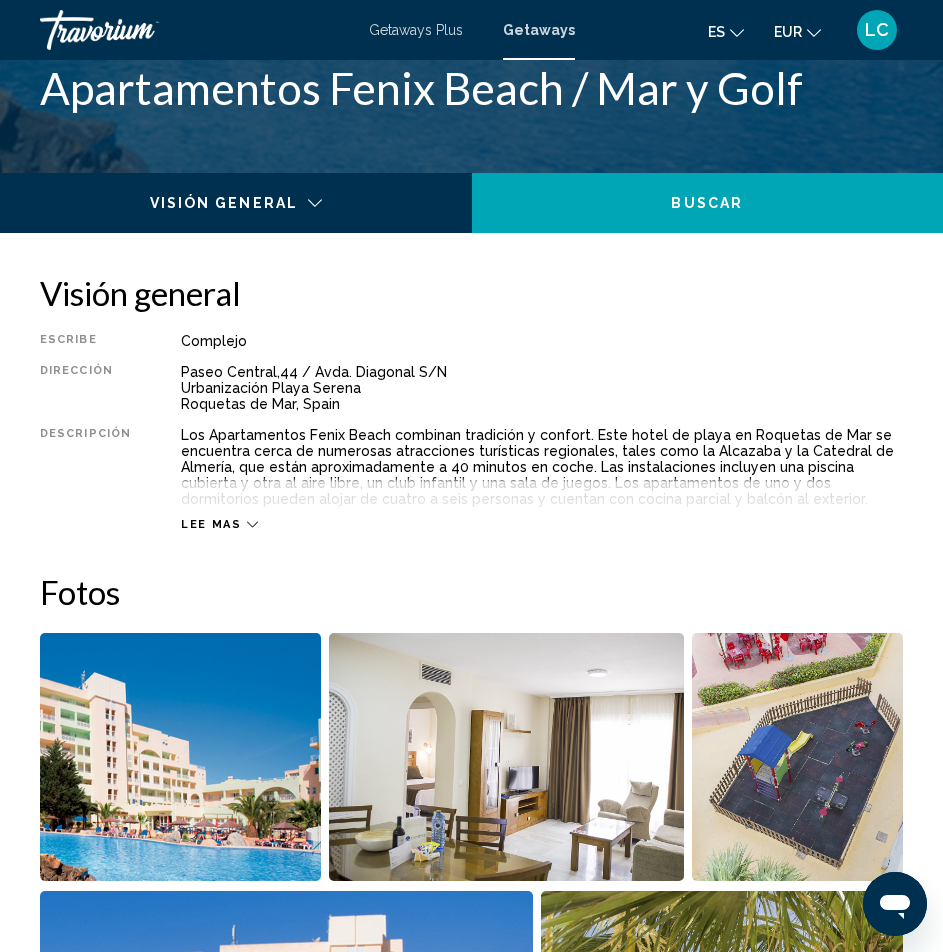 click 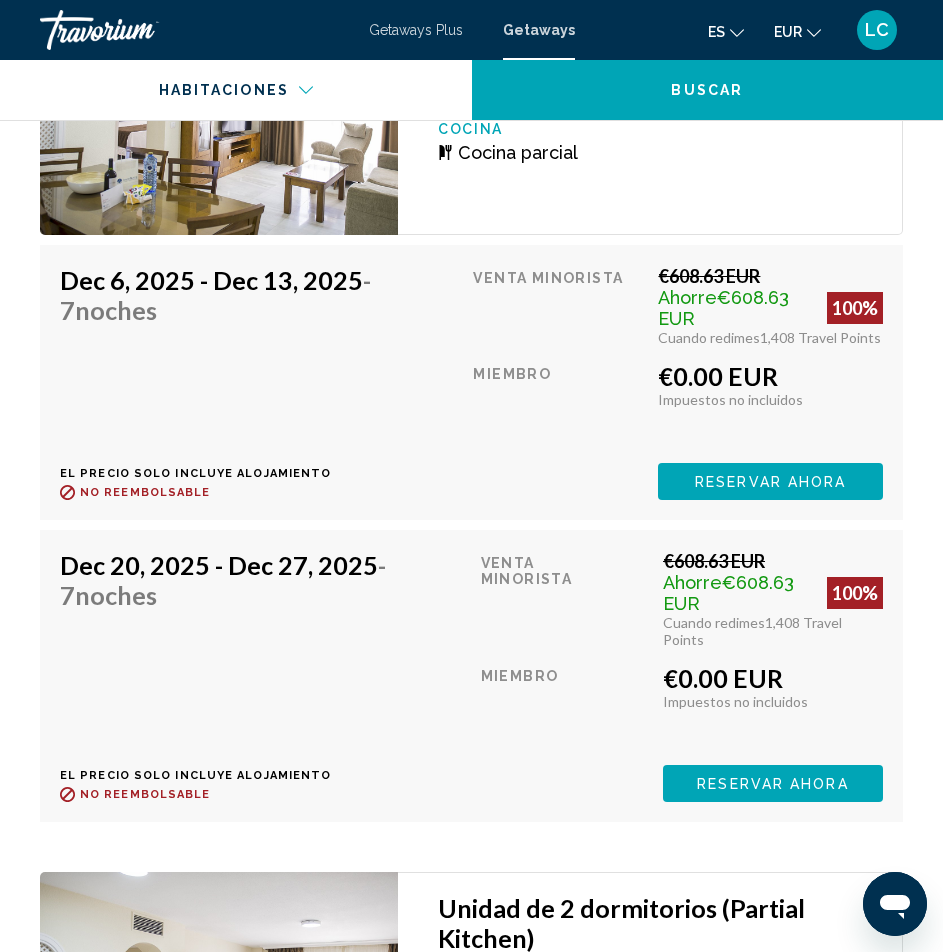 scroll, scrollTop: 4437, scrollLeft: 0, axis: vertical 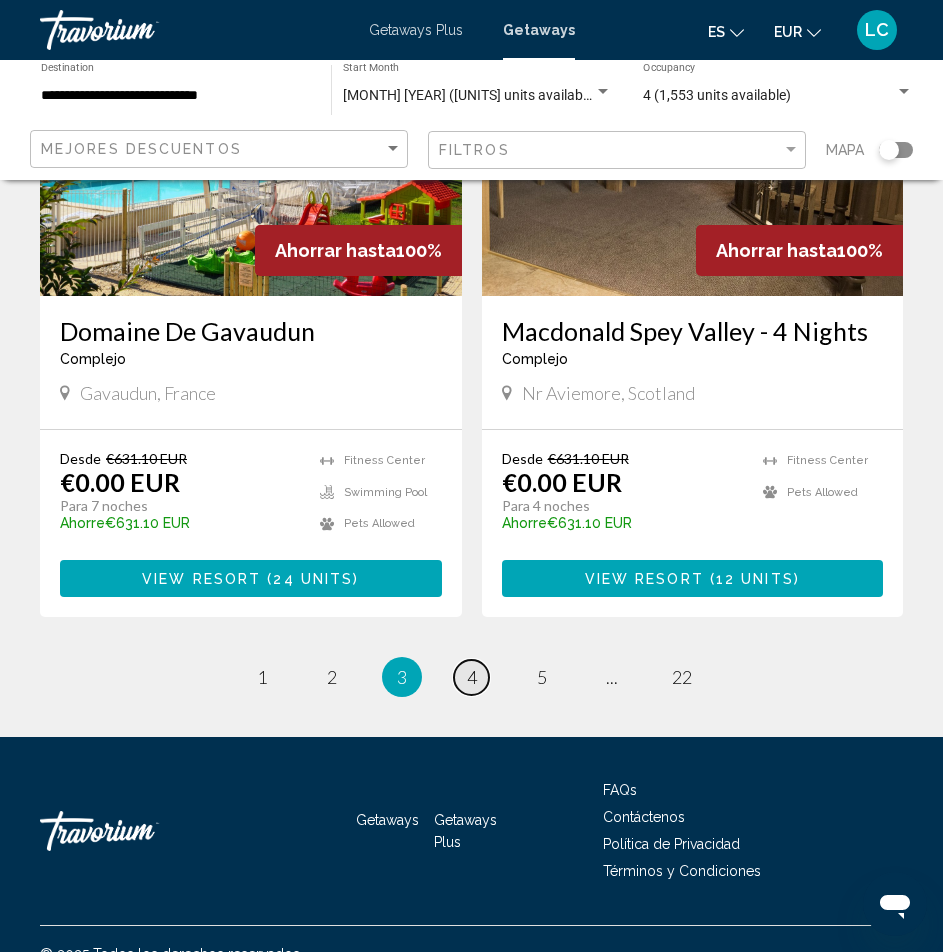 click on "4" at bounding box center (472, 677) 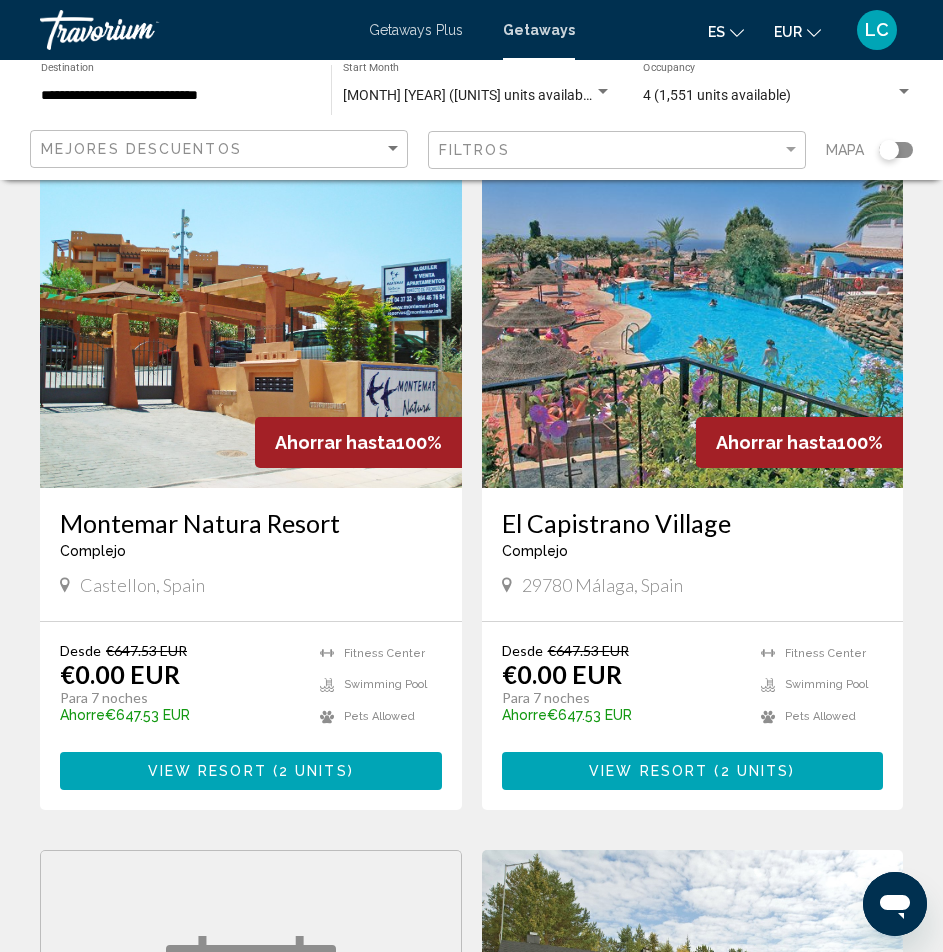 scroll, scrollTop: 2800, scrollLeft: 0, axis: vertical 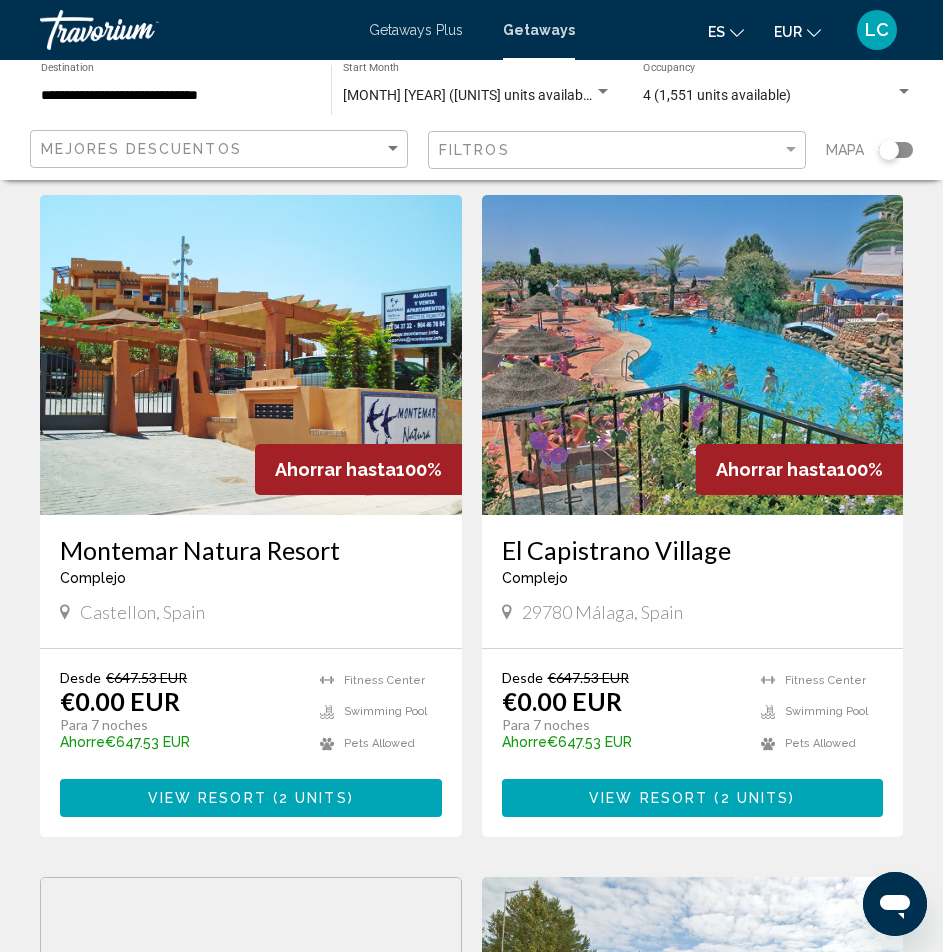 click at bounding box center [693, 355] 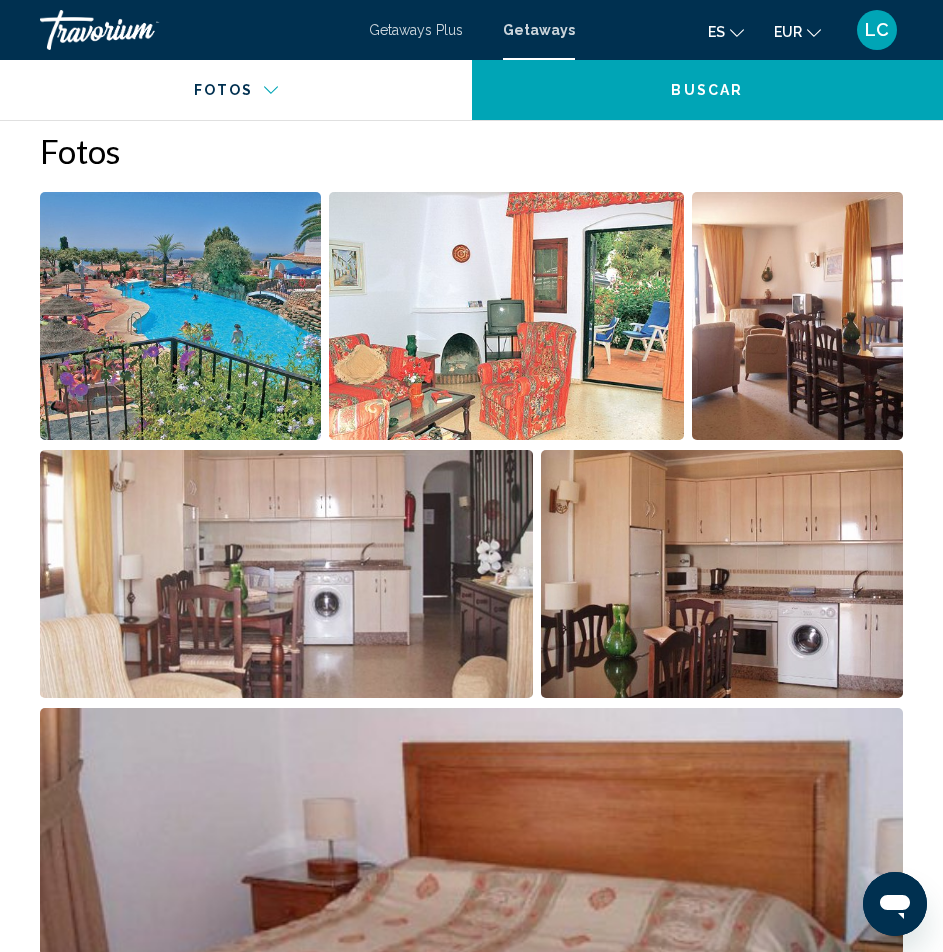 scroll, scrollTop: 1259, scrollLeft: 0, axis: vertical 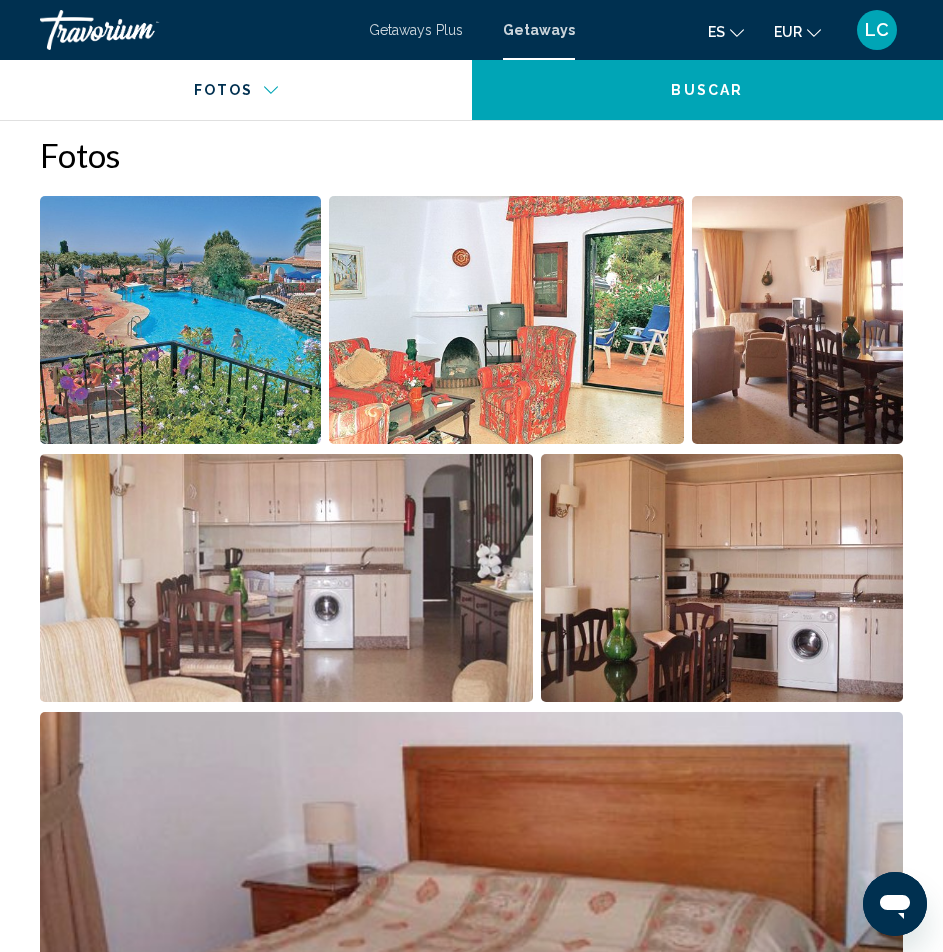 click at bounding box center [180, 320] 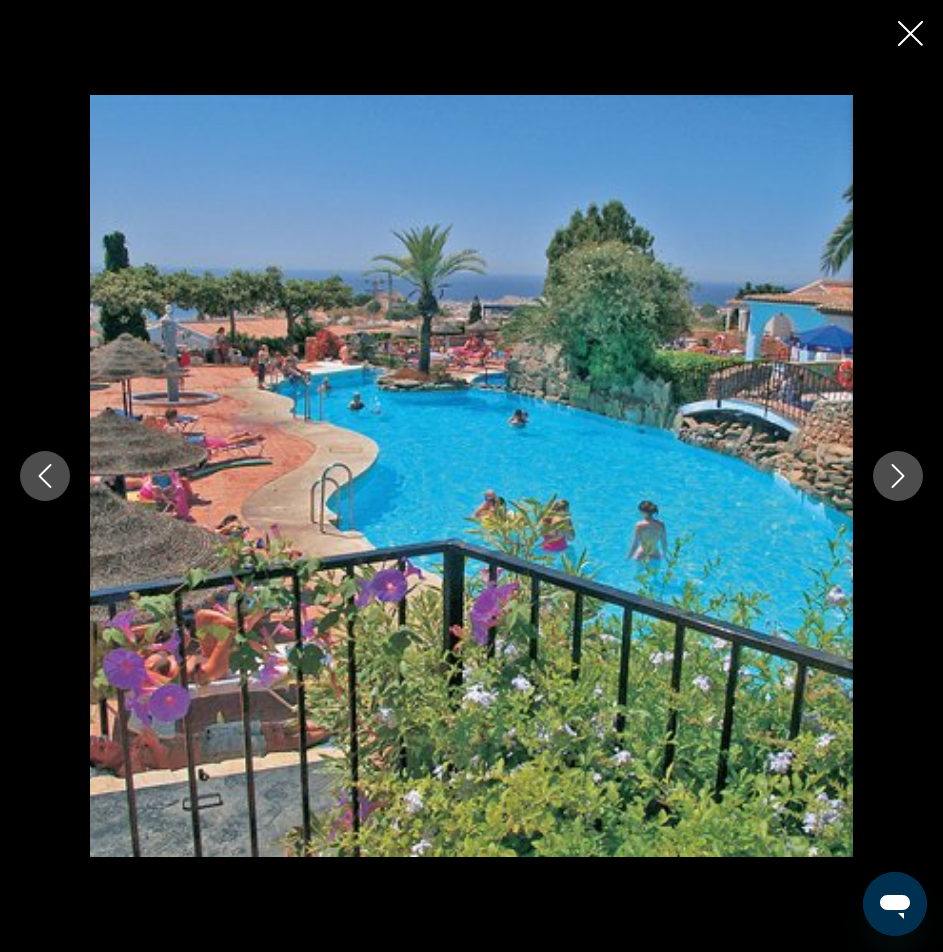 click 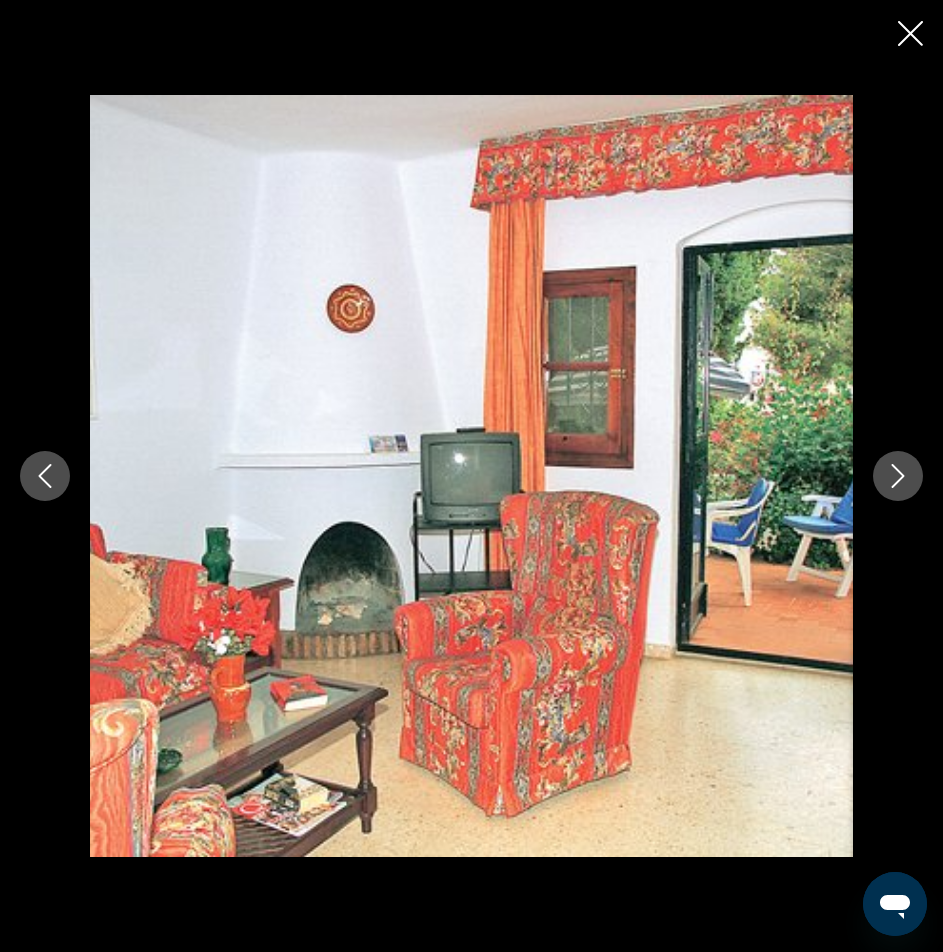 click 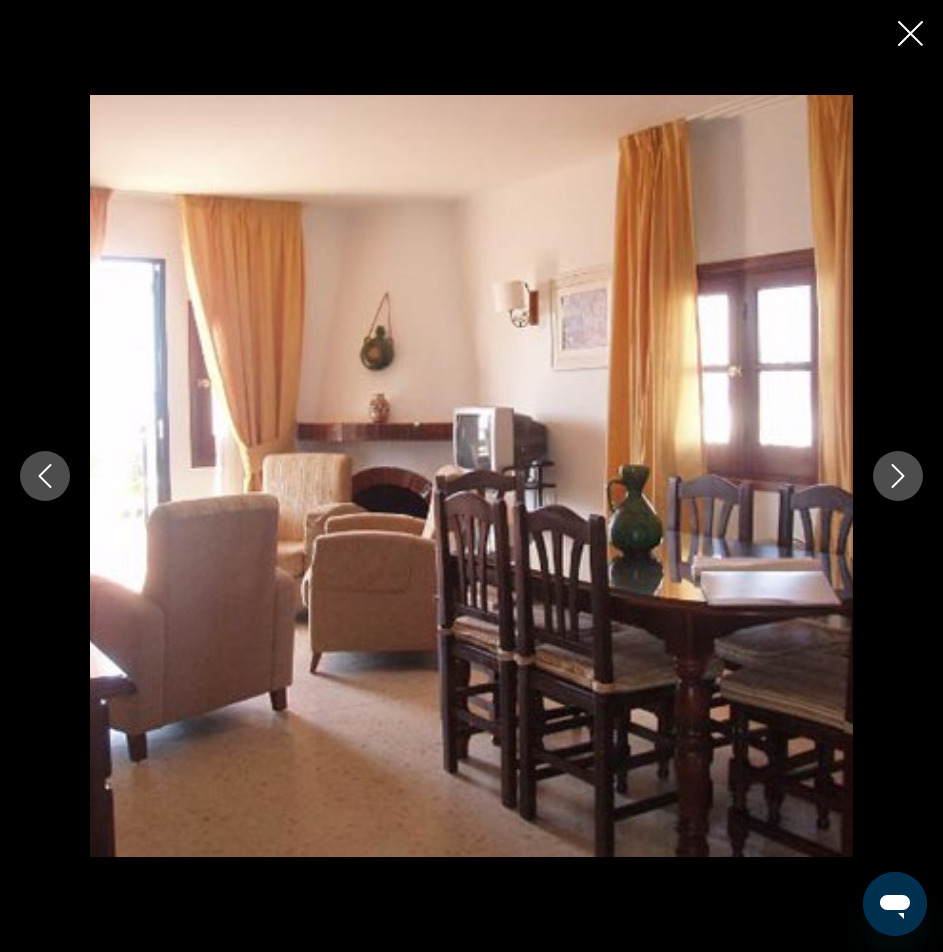 click 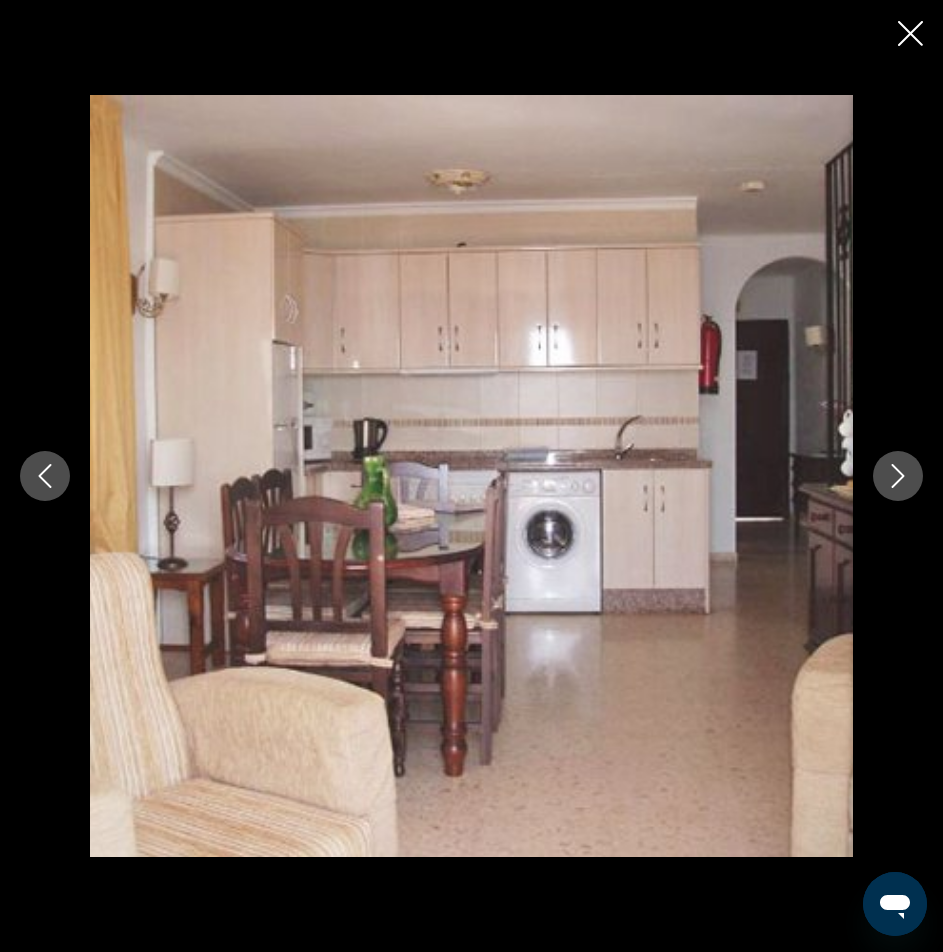 click 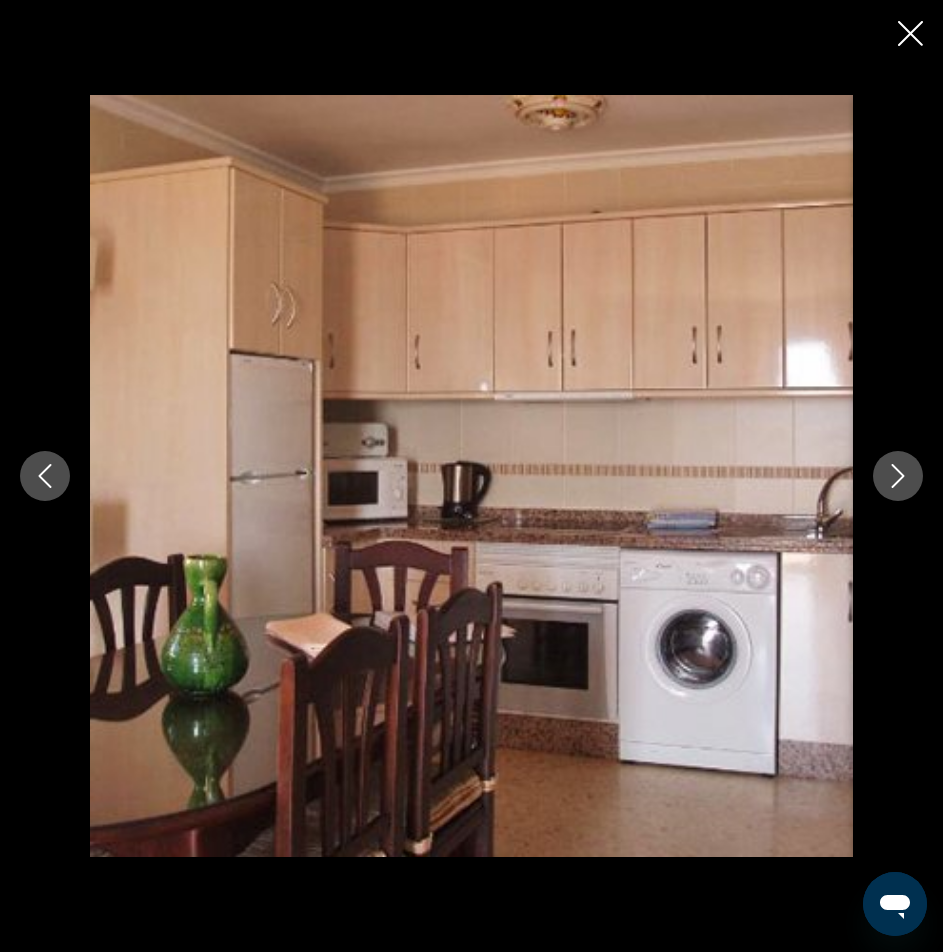 click 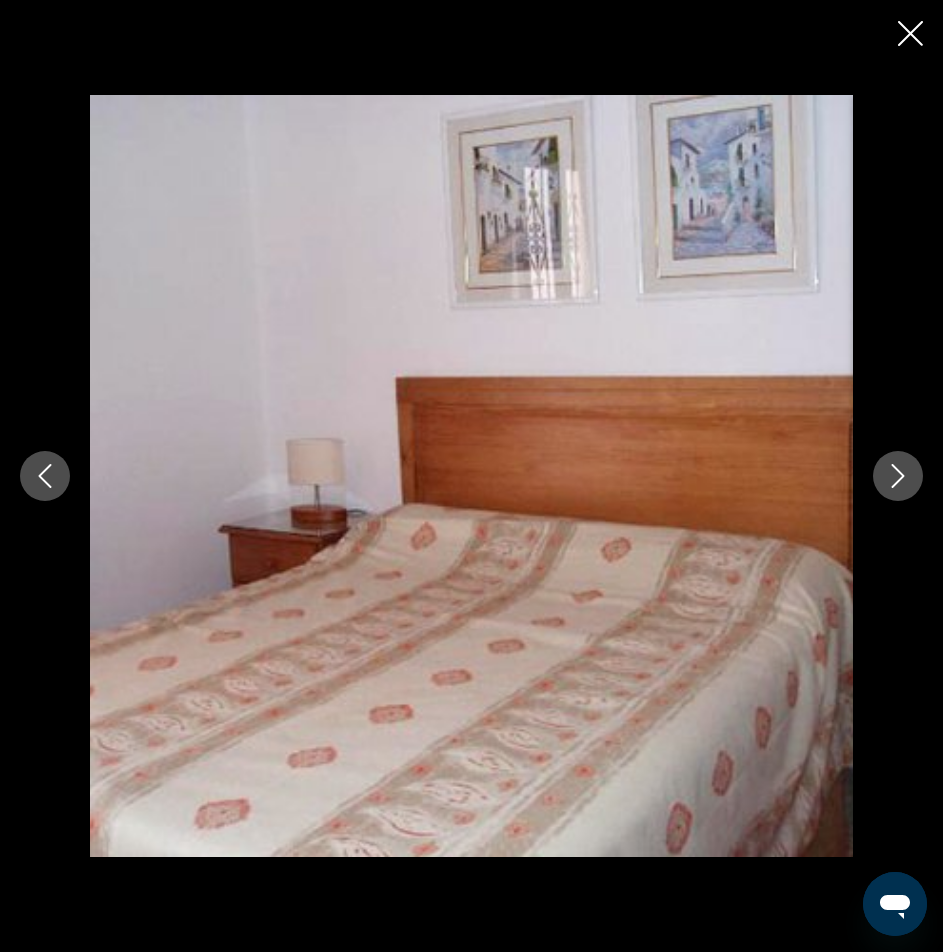 click 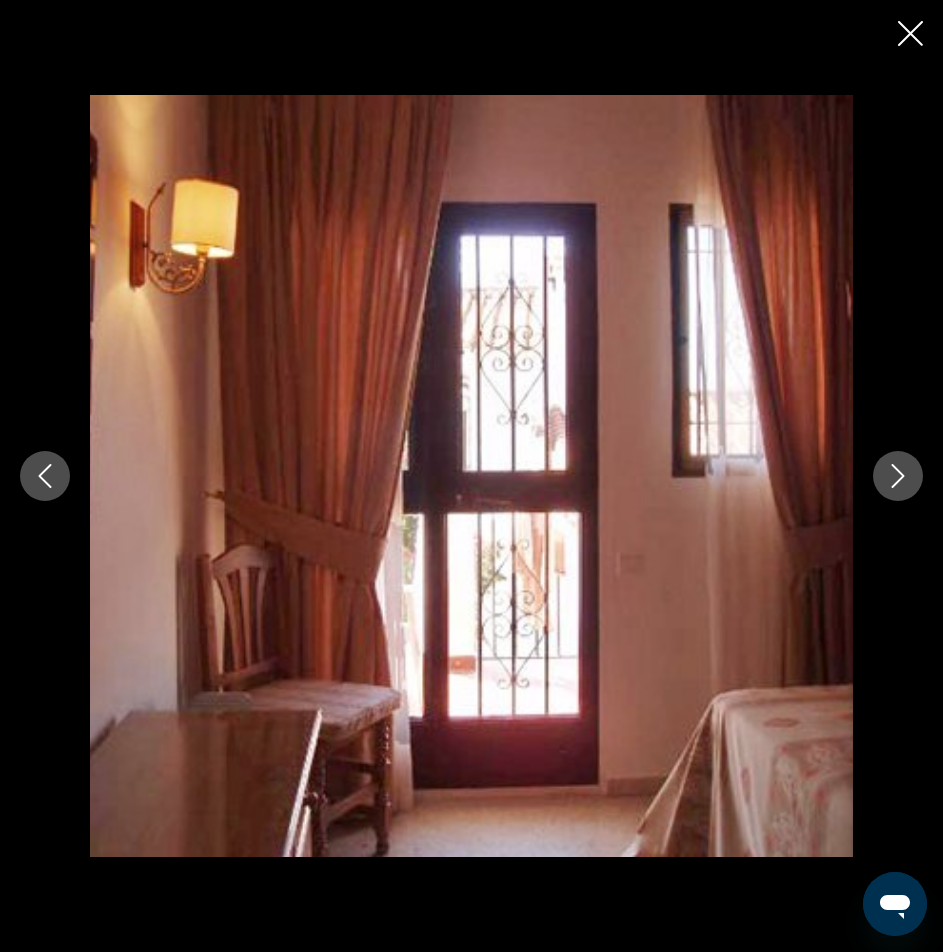 click 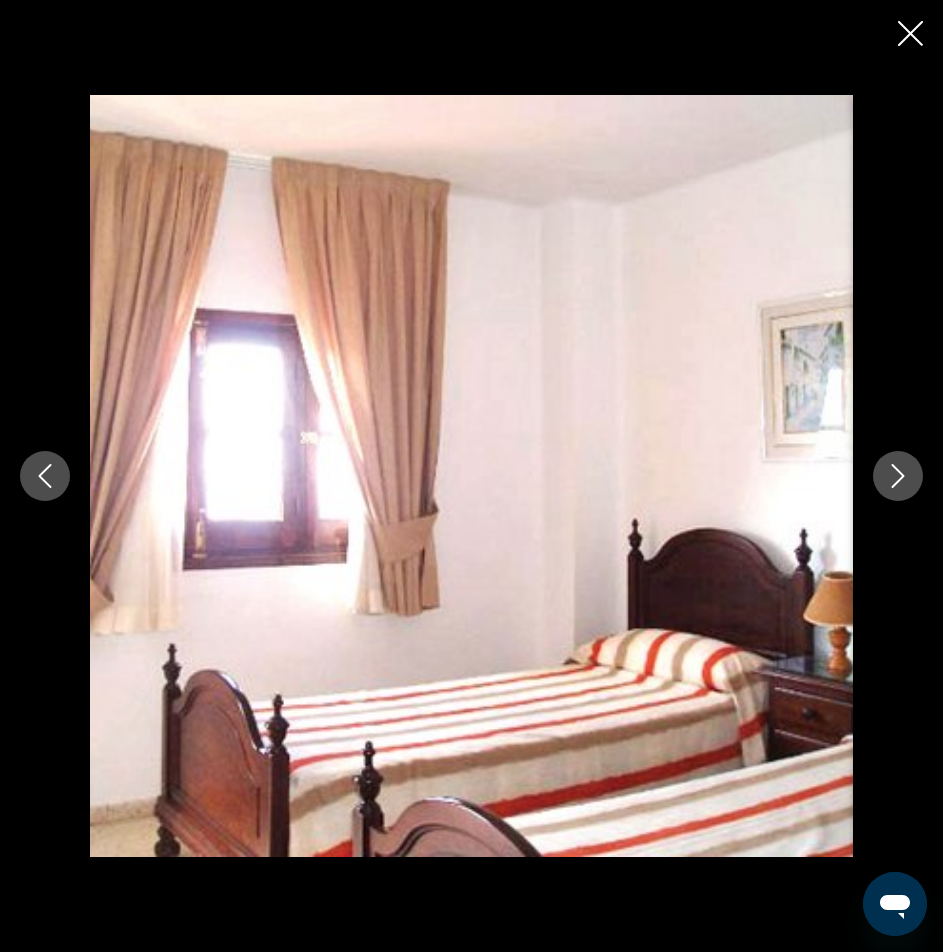 click 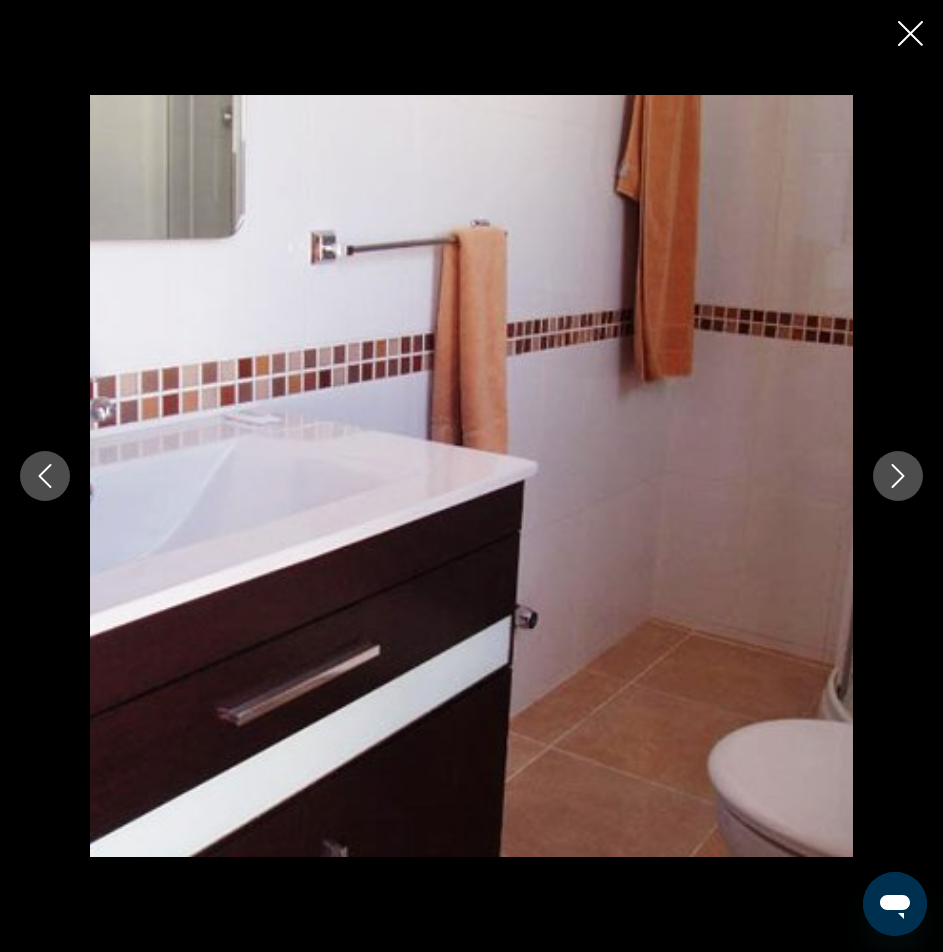 click 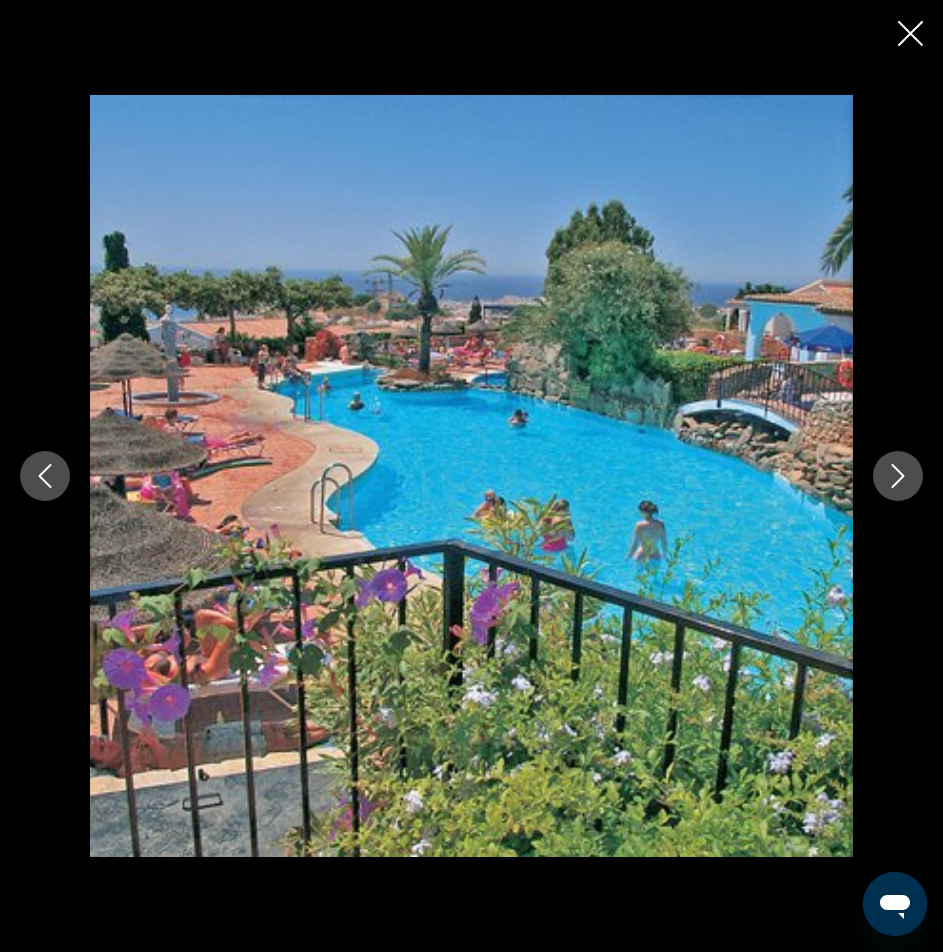 click 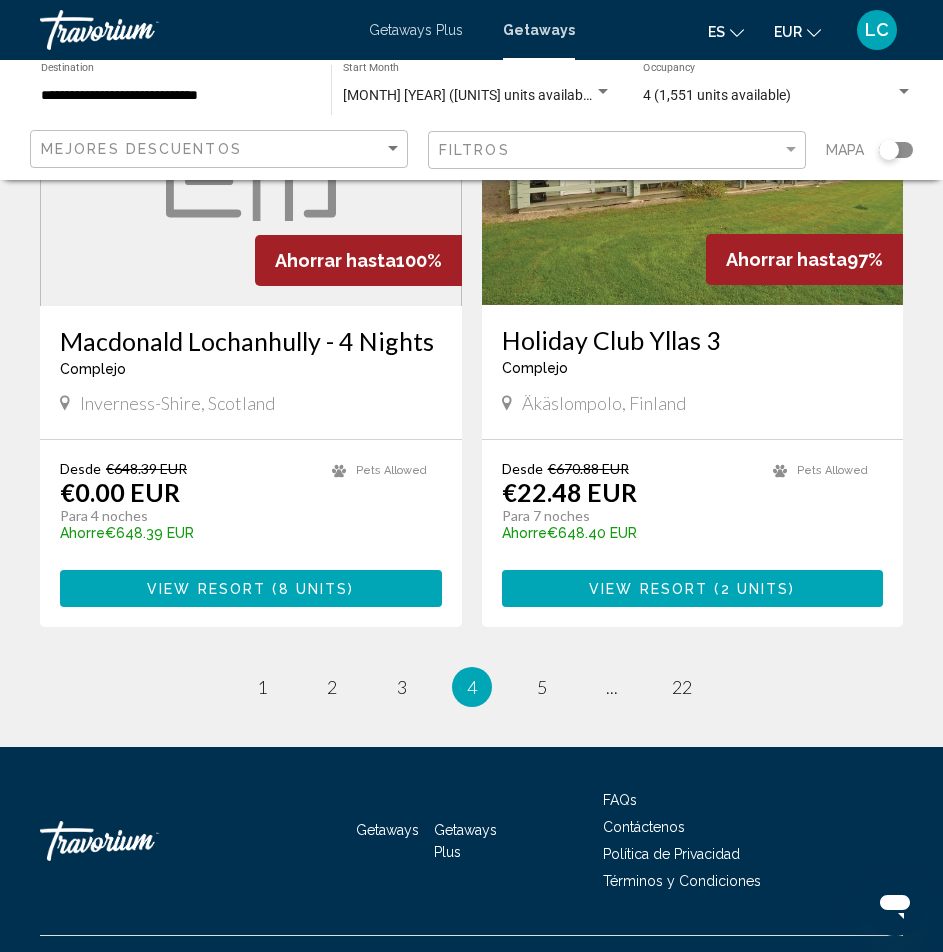 scroll, scrollTop: 3732, scrollLeft: 0, axis: vertical 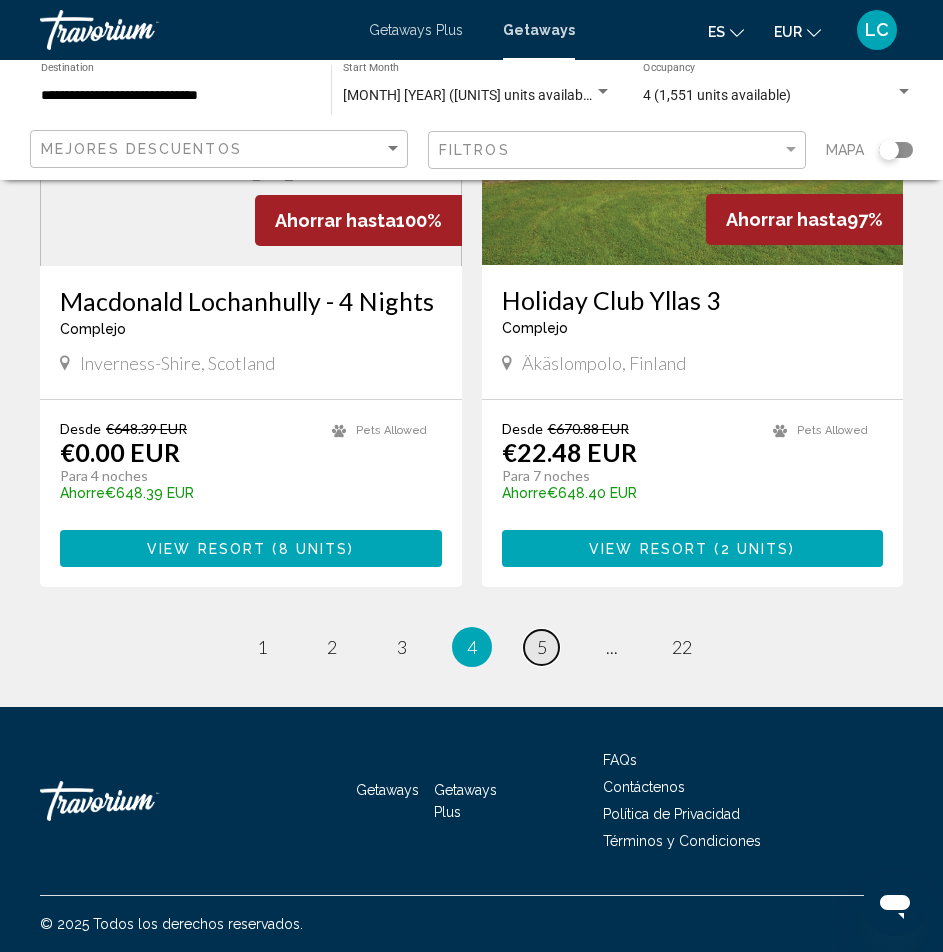 click on "page  5" at bounding box center (541, 647) 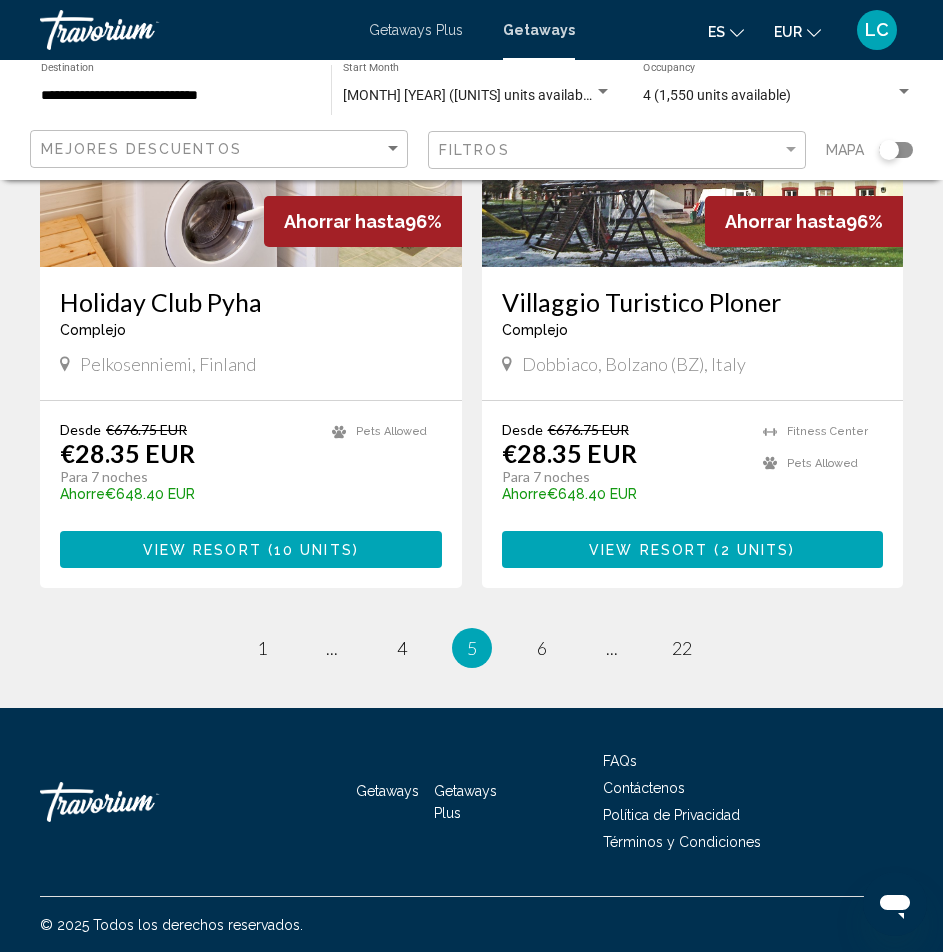 scroll, scrollTop: 3792, scrollLeft: 0, axis: vertical 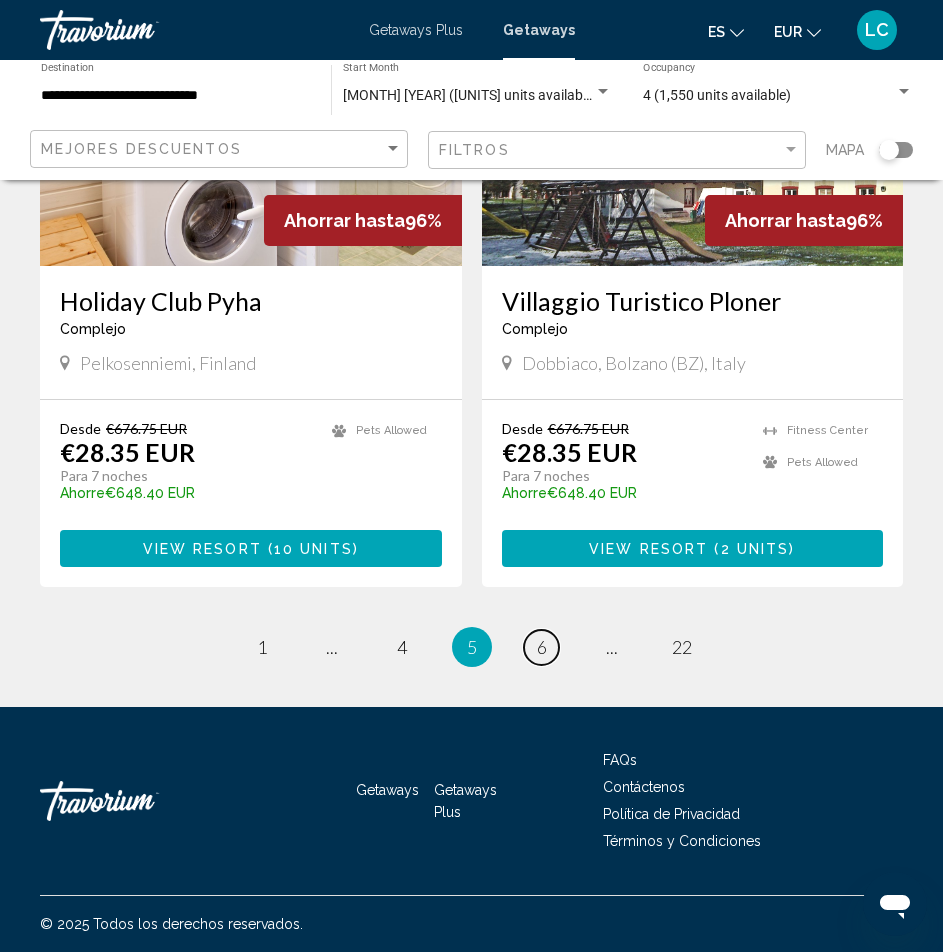 click on "6" at bounding box center (542, 647) 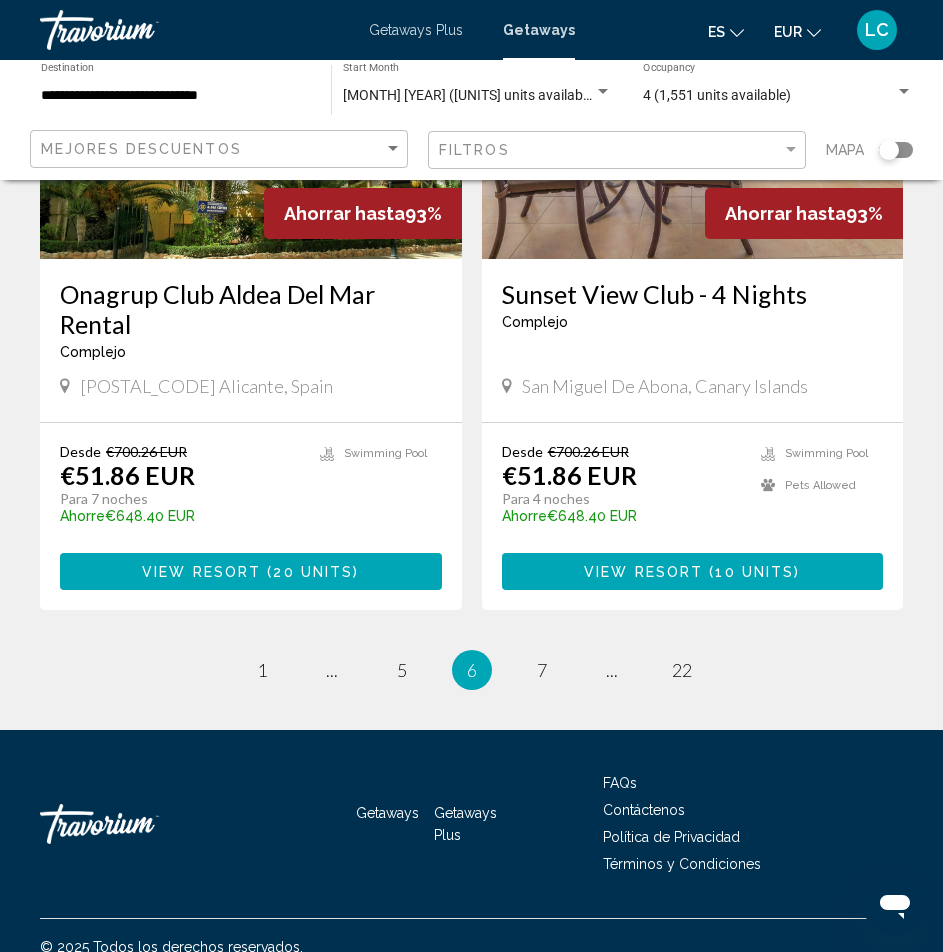 scroll, scrollTop: 3791, scrollLeft: 0, axis: vertical 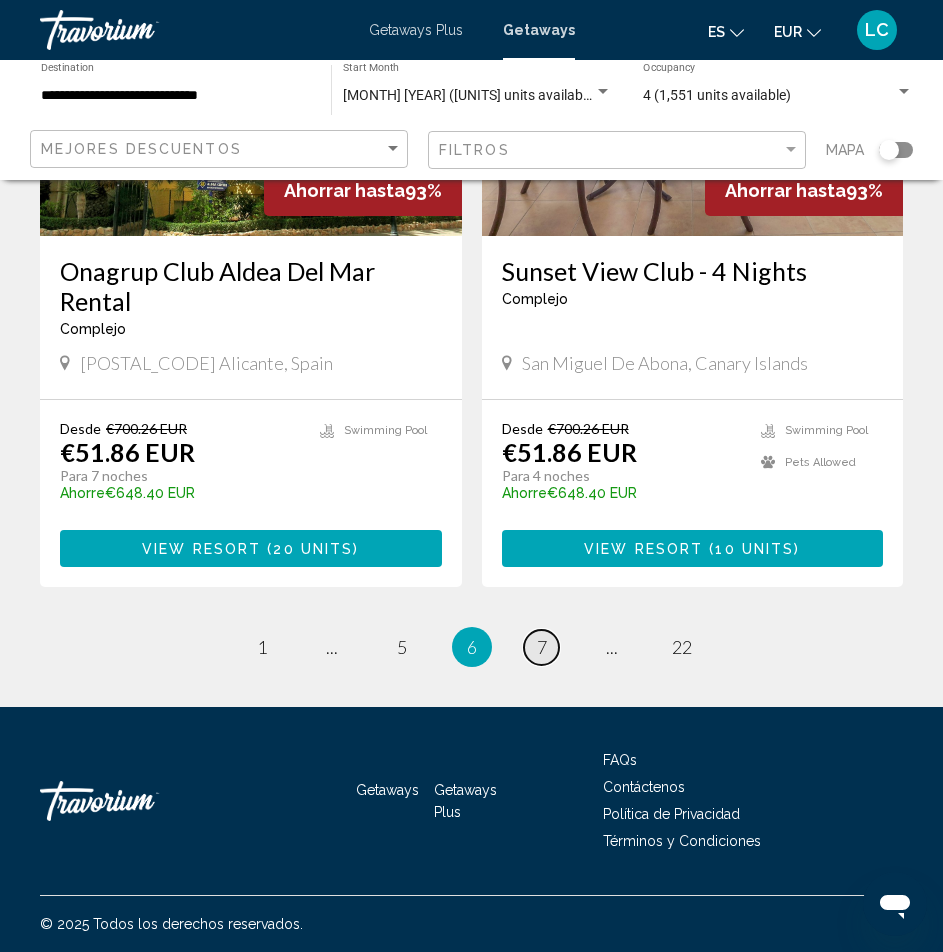 click on "7" at bounding box center [542, 647] 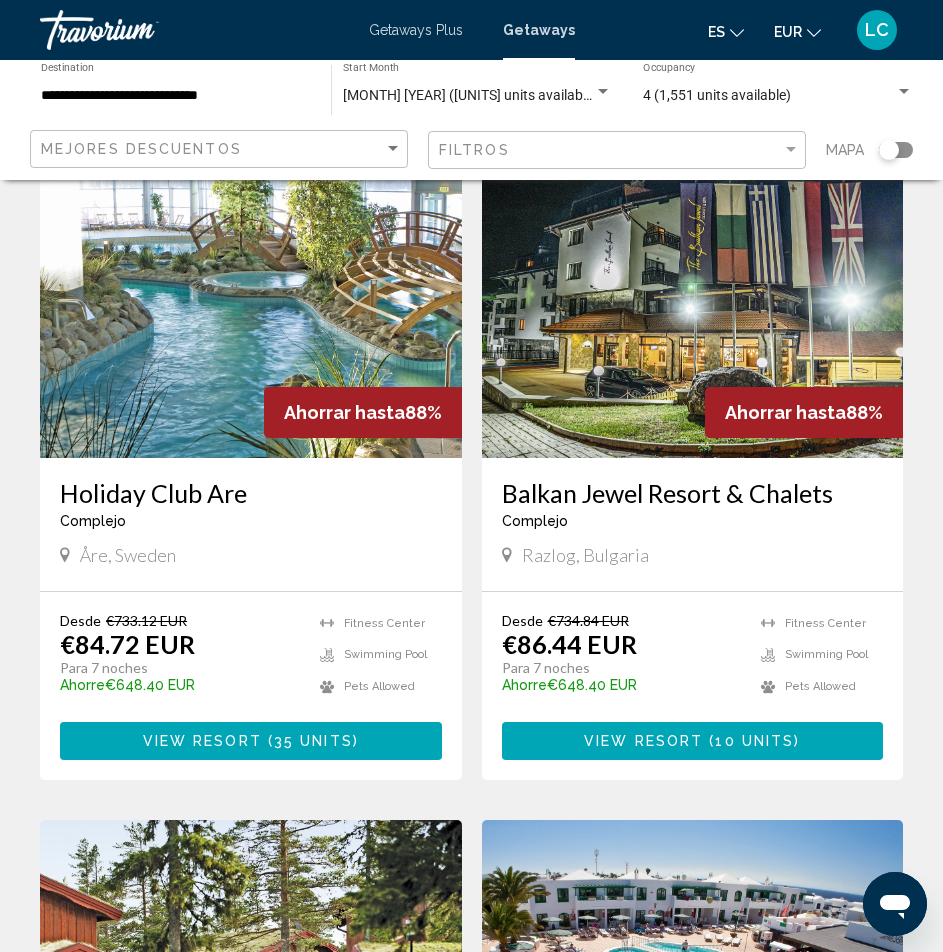 scroll, scrollTop: 2861, scrollLeft: 0, axis: vertical 